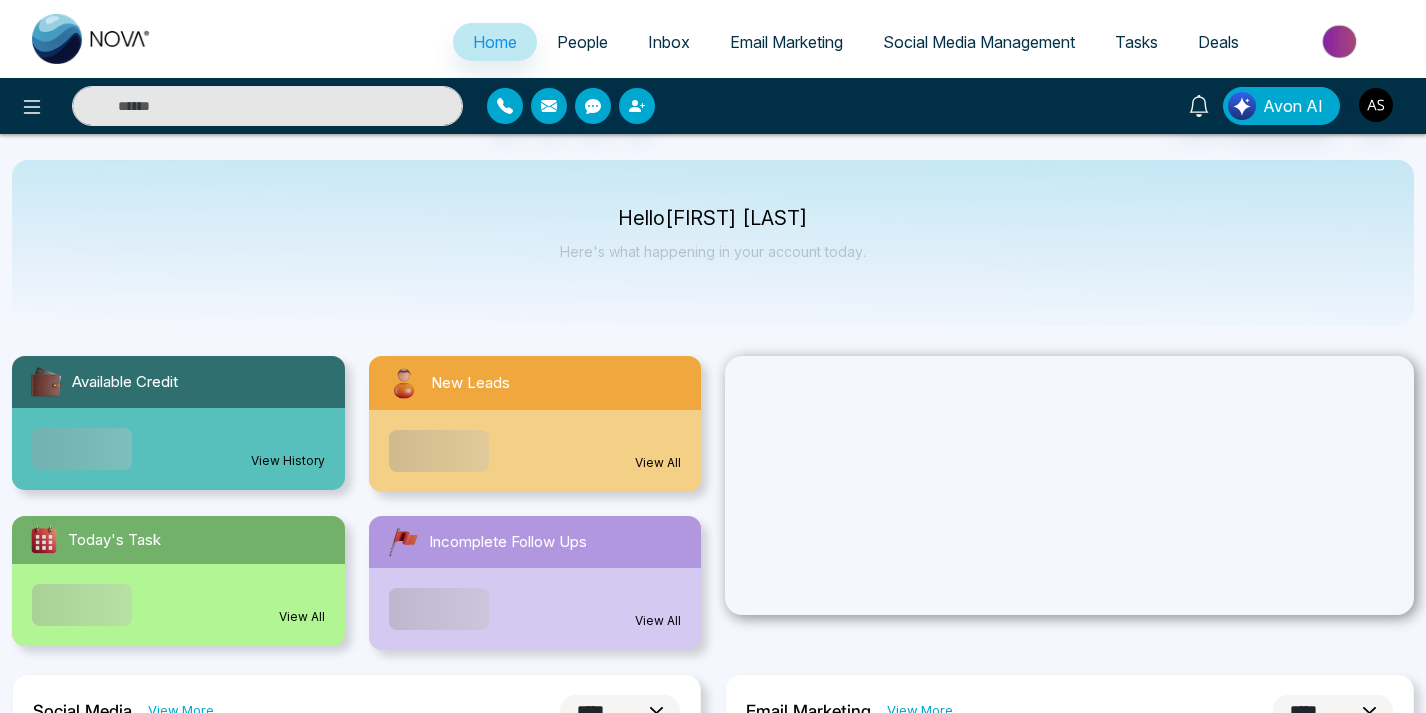 select on "*" 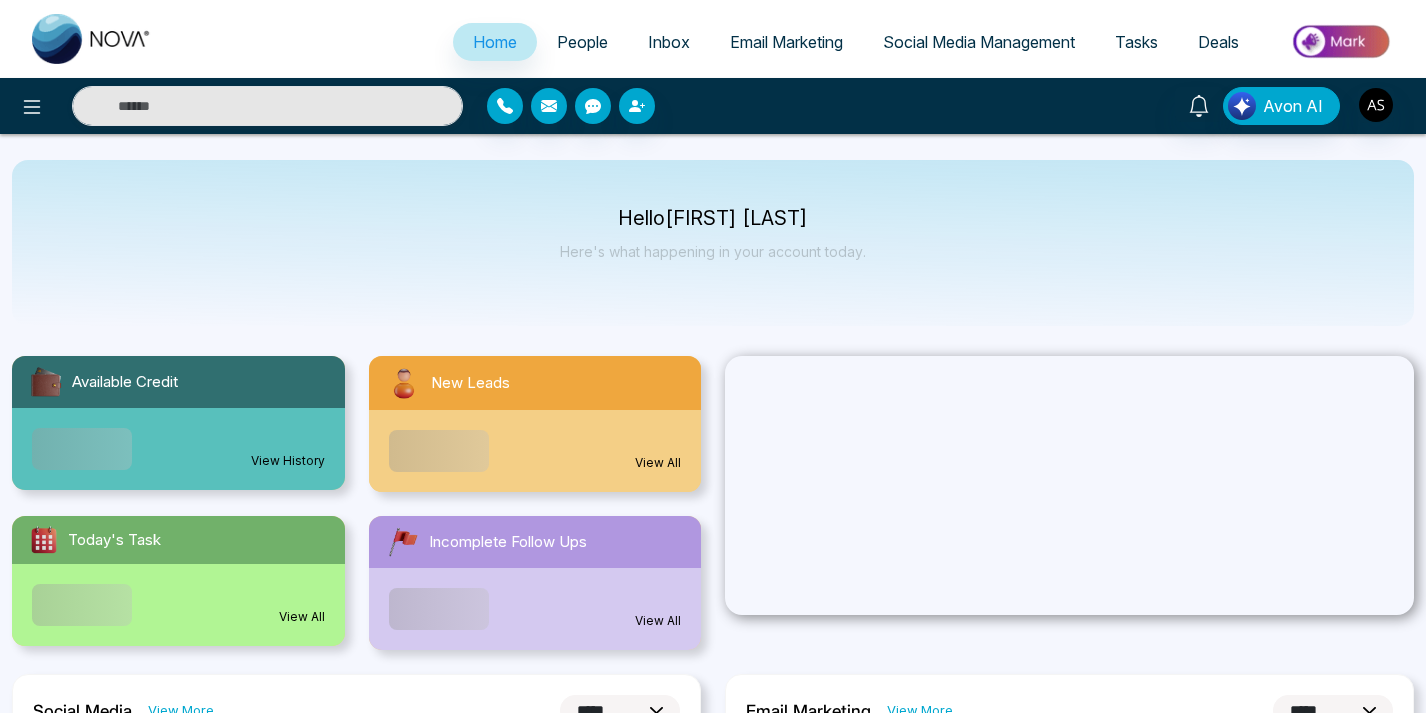 select on "*" 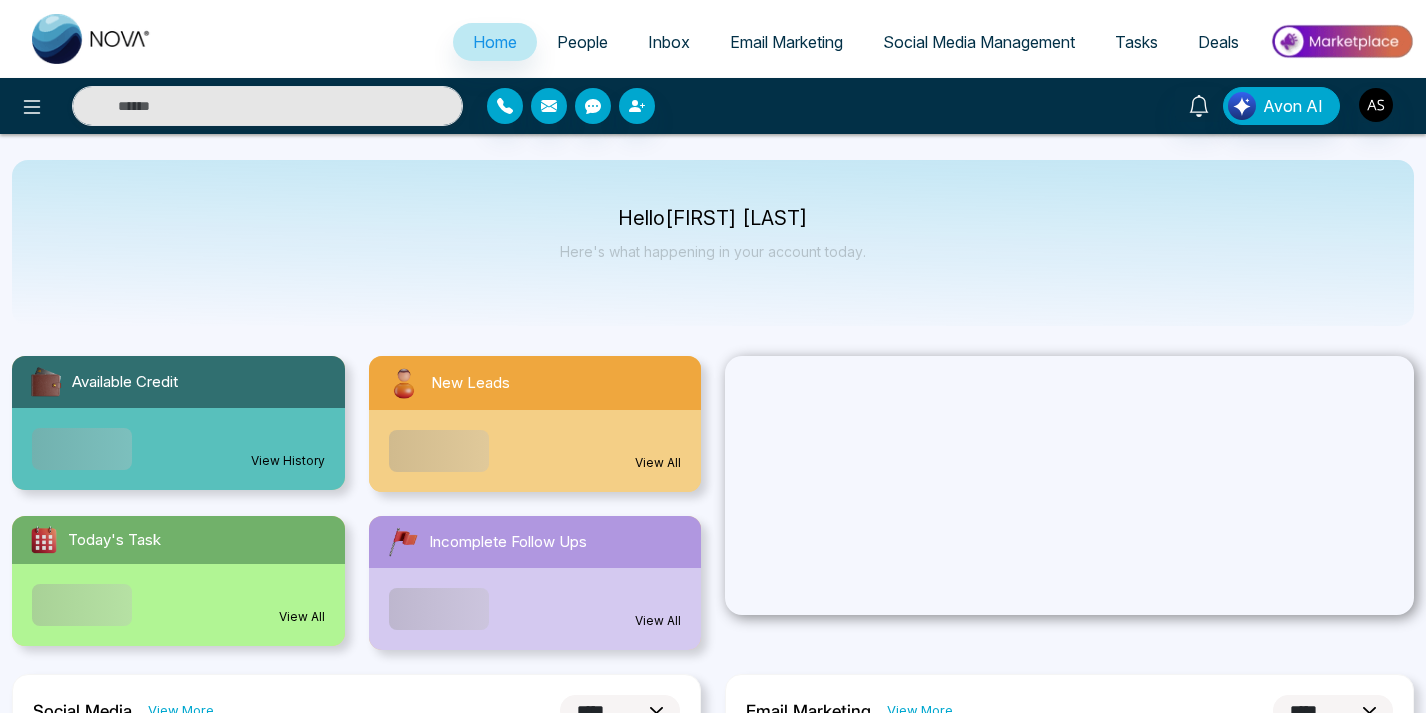 scroll, scrollTop: 0, scrollLeft: 0, axis: both 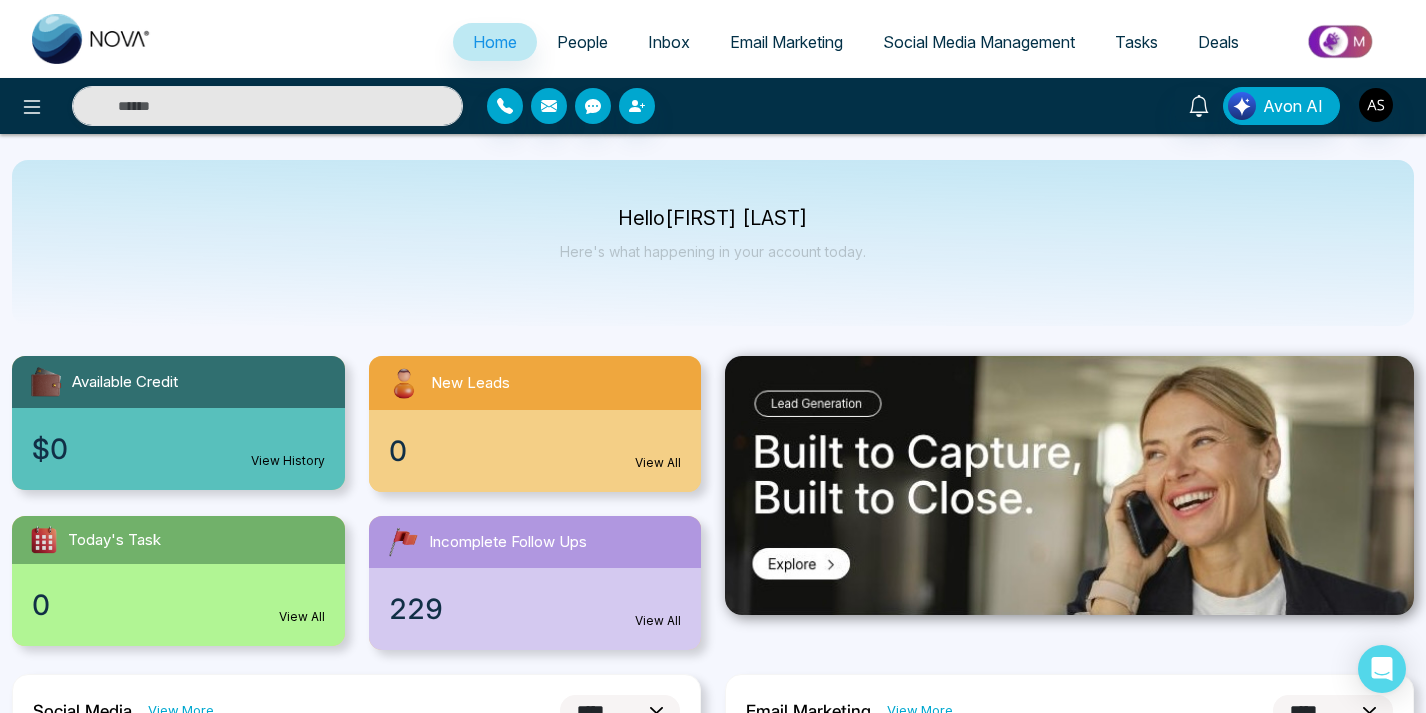 click on "Avon AI" at bounding box center (1129, 106) 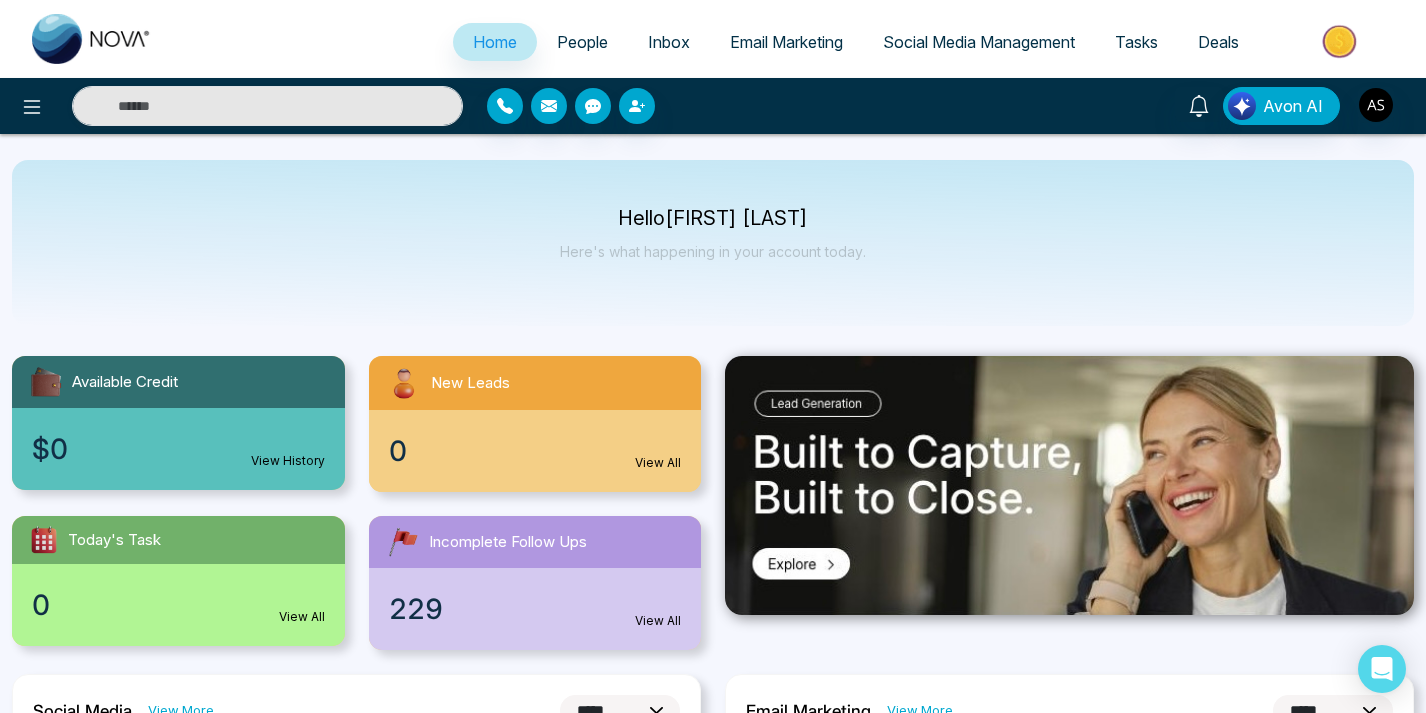 click on "Avon AI" at bounding box center (1129, 106) 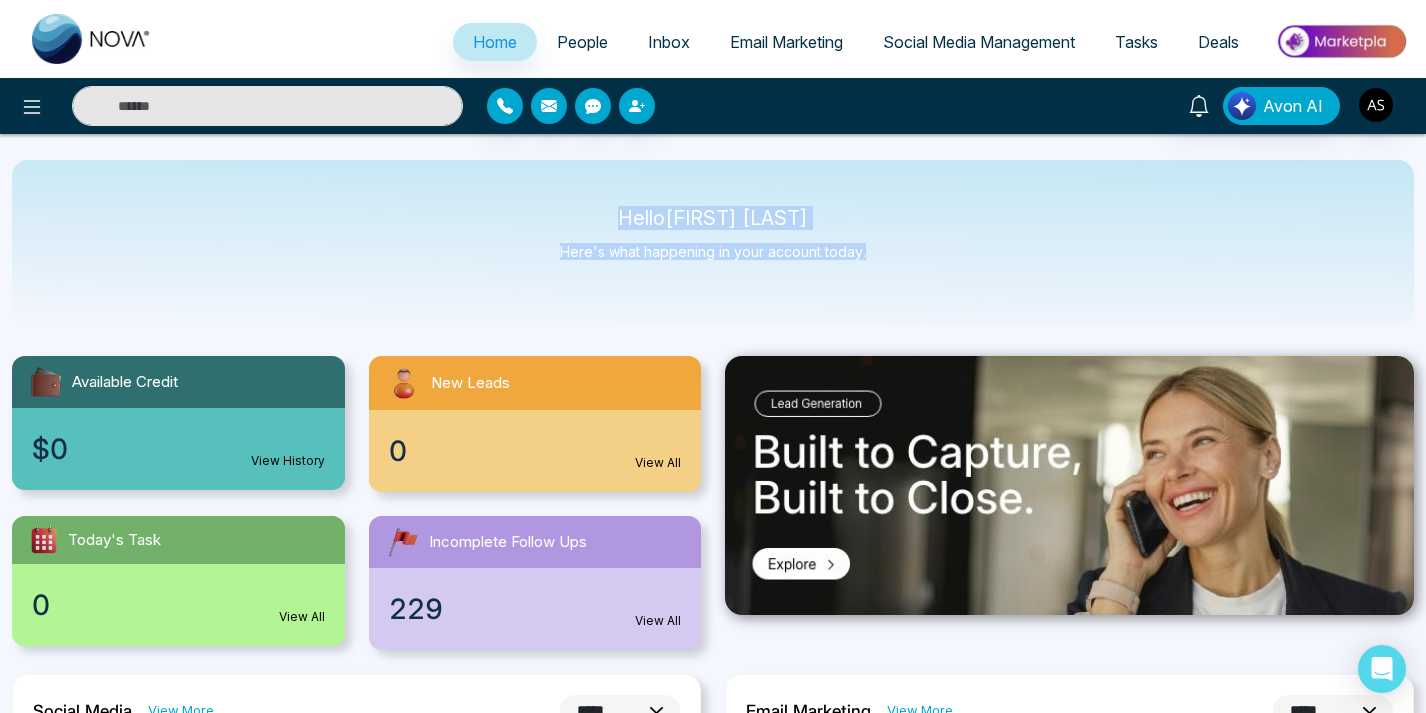 drag, startPoint x: 610, startPoint y: 220, endPoint x: 844, endPoint y: 277, distance: 240.84227 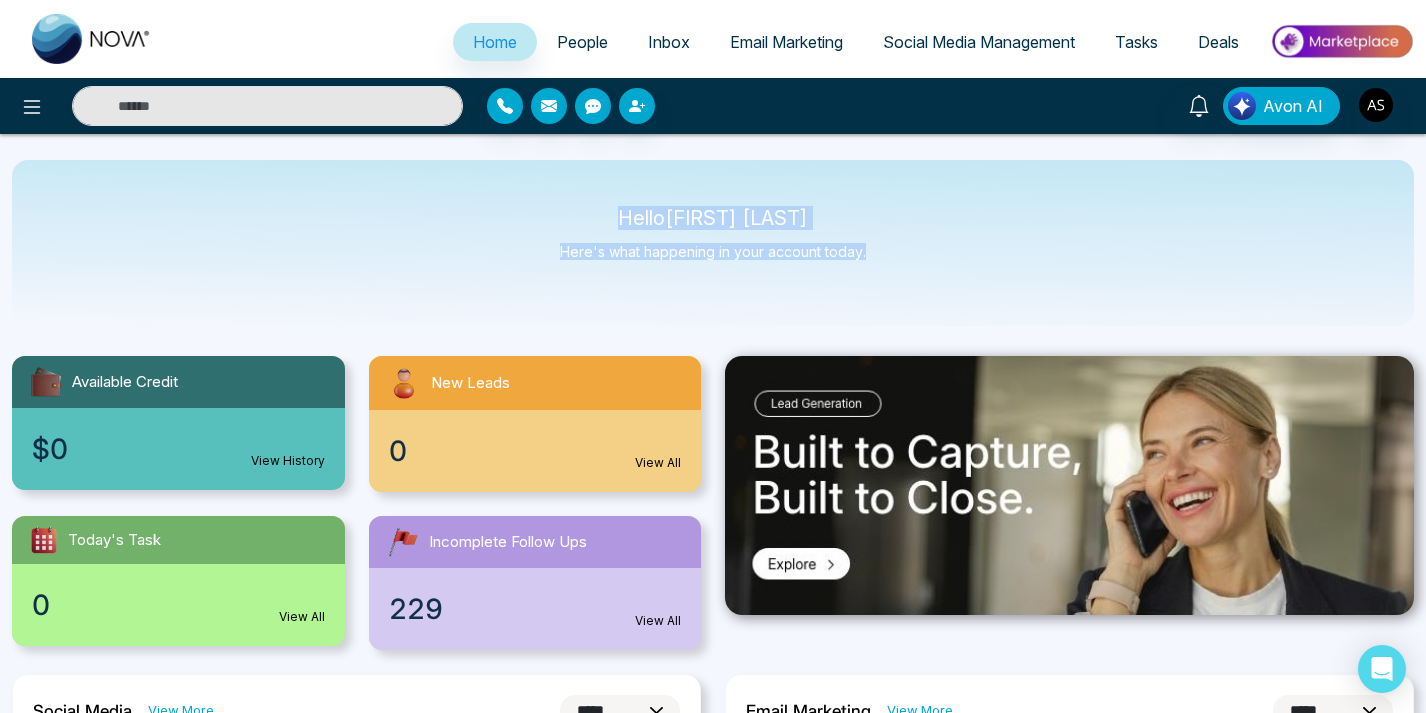 click on "Hello  [FIRST] [LAST] Here's what happening in your account today." at bounding box center [713, 243] 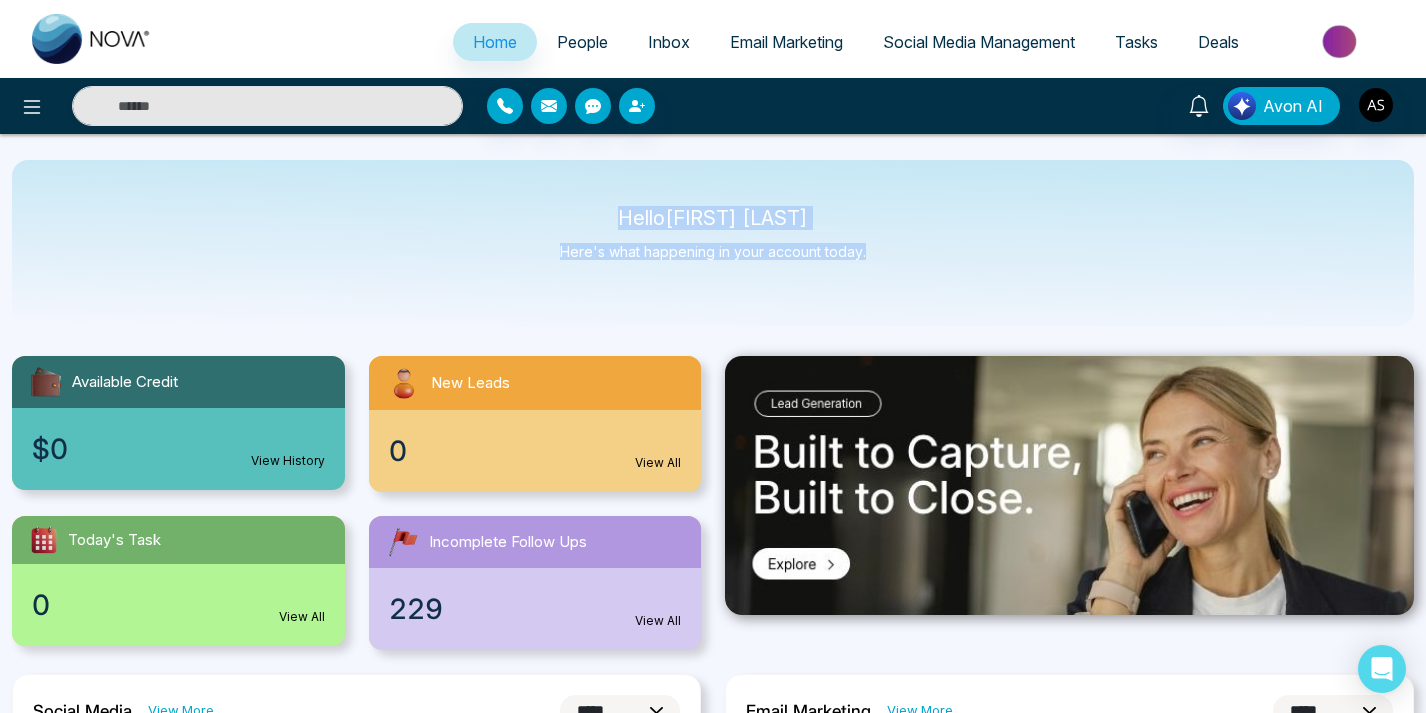 click on "Hello  [FIRST] [LAST] Here's what happening in your account today." at bounding box center [713, 243] 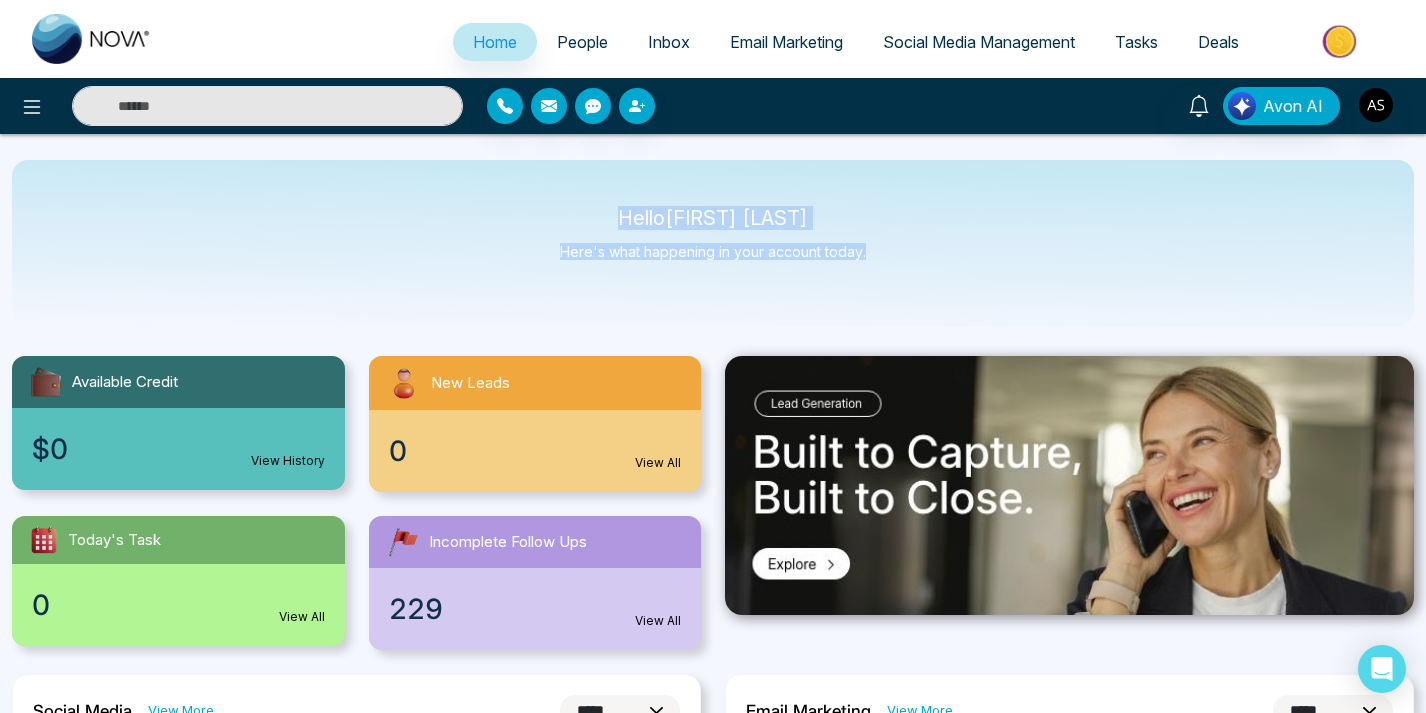 drag, startPoint x: 905, startPoint y: 259, endPoint x: 579, endPoint y: 211, distance: 329.5148 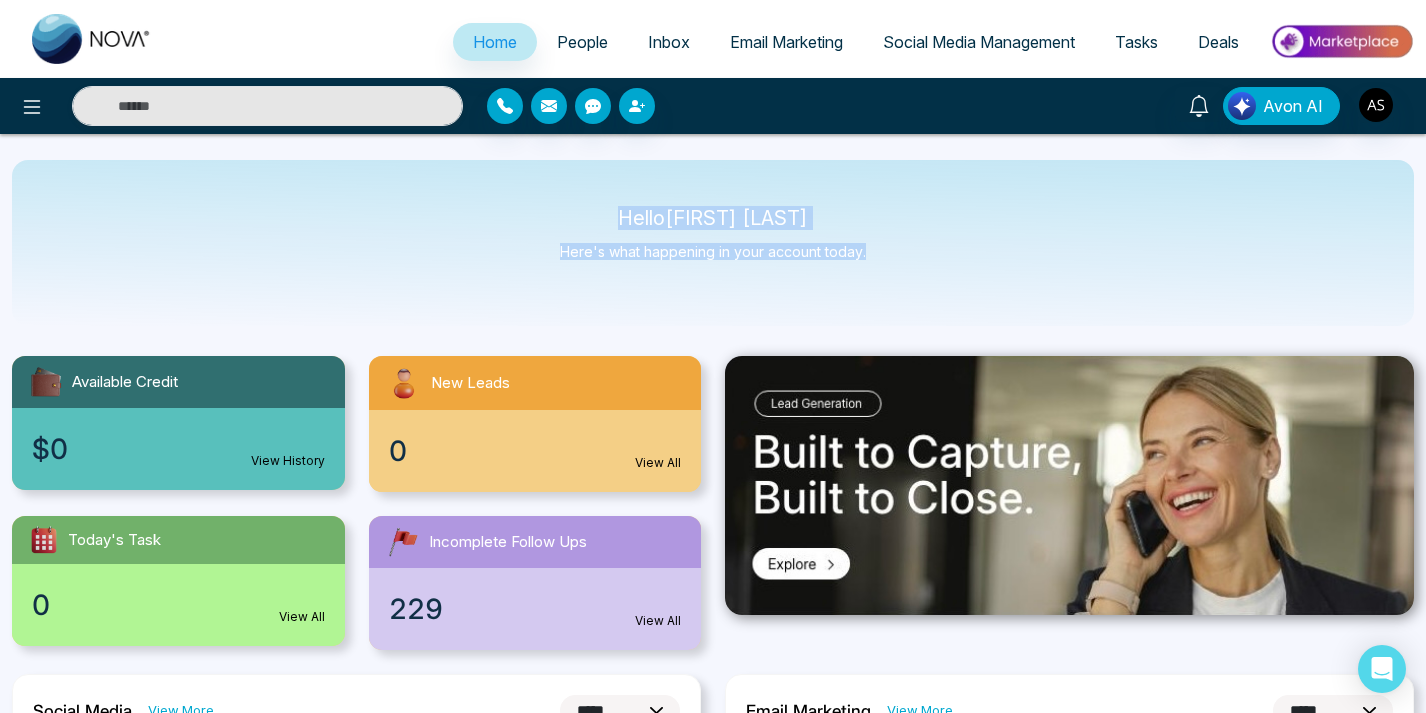 click on "Hello  [FIRST] [LAST] Here's what happening in your account today." at bounding box center [713, 243] 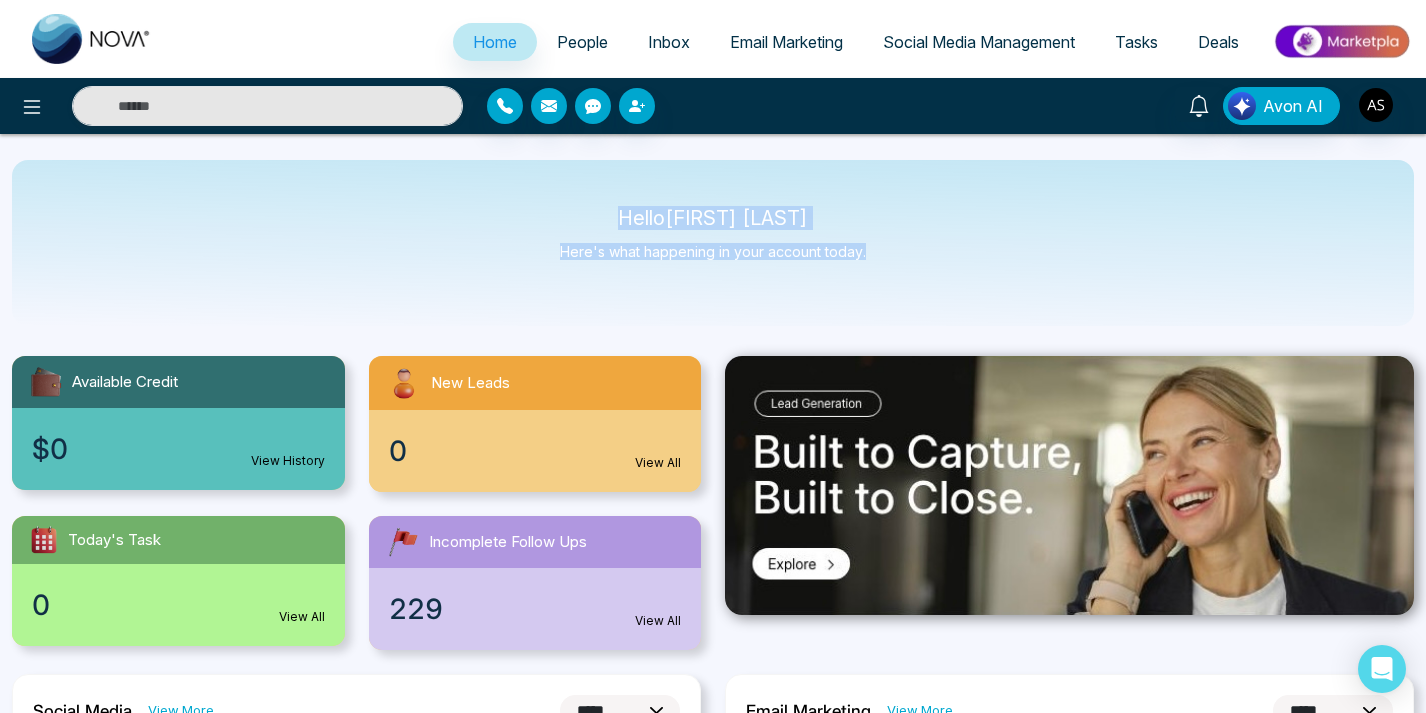 click on "Hello  [FIRST] [LAST]" at bounding box center (713, 218) 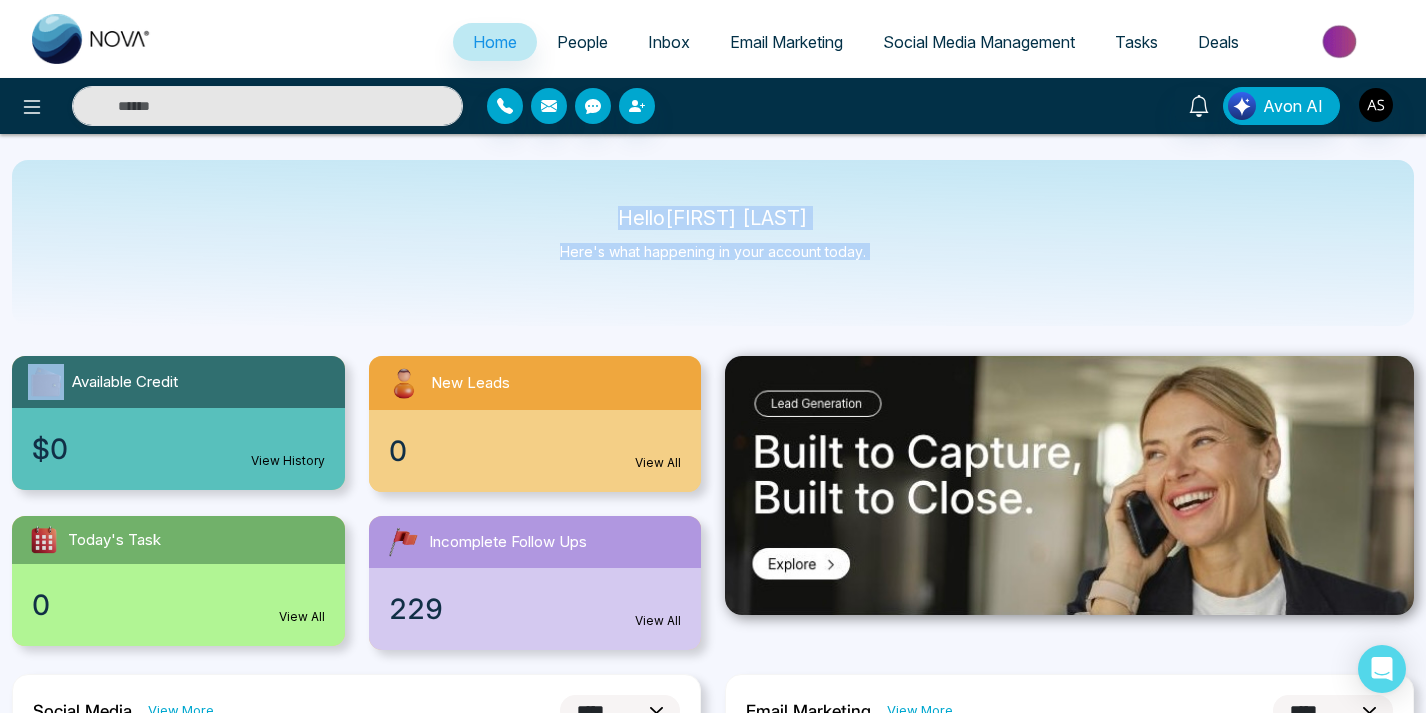 drag, startPoint x: 579, startPoint y: 211, endPoint x: 882, endPoint y: 267, distance: 308.13147 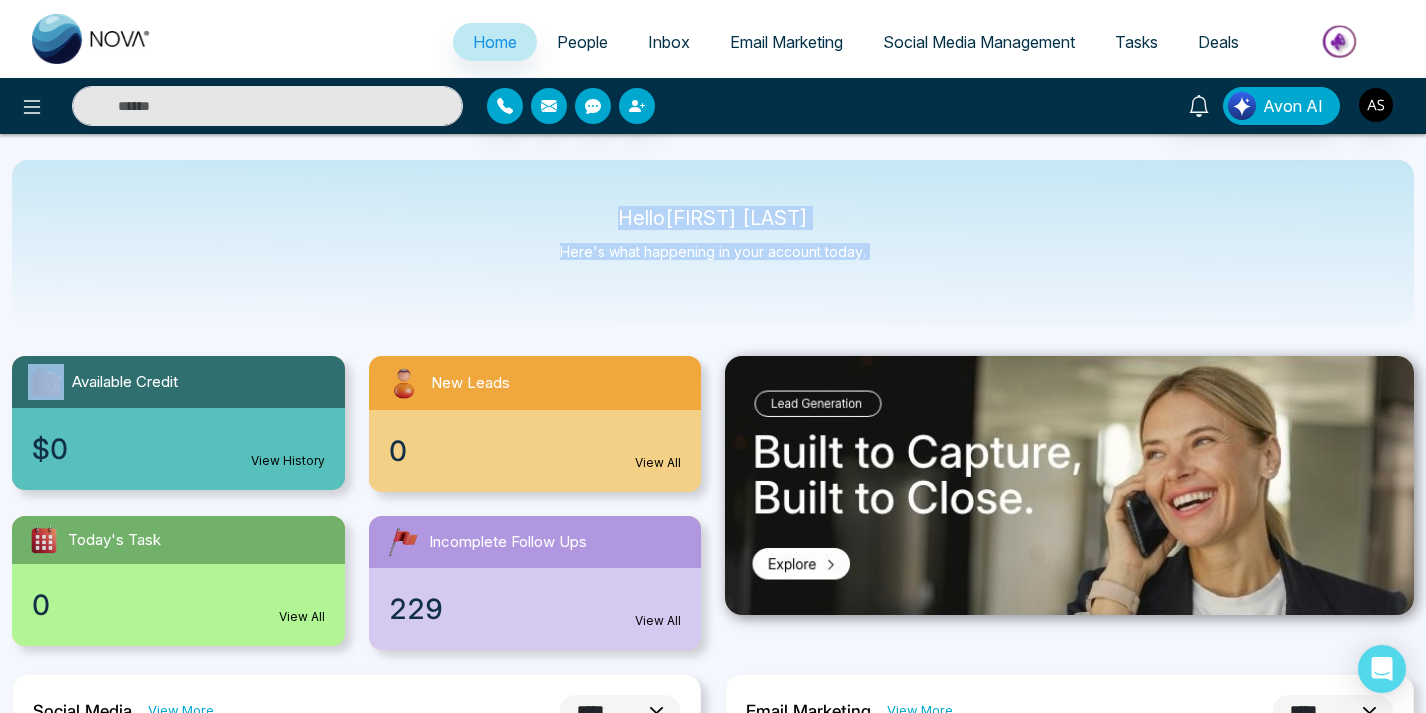 click on "Hello  [FIRST] [LAST] Here's what happening in your account today." at bounding box center (713, 243) 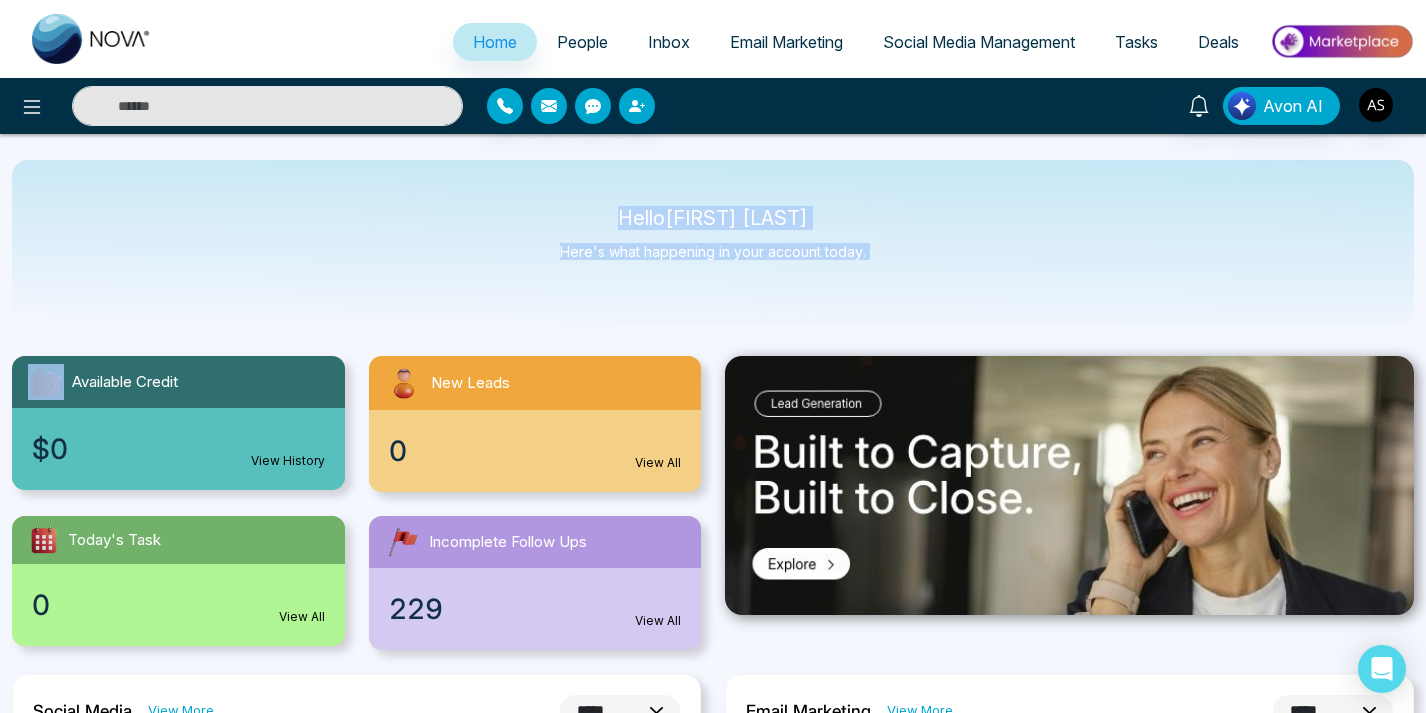 click on "Hello  [FIRST] [LAST] Here's what happening in your account today." at bounding box center (713, 243) 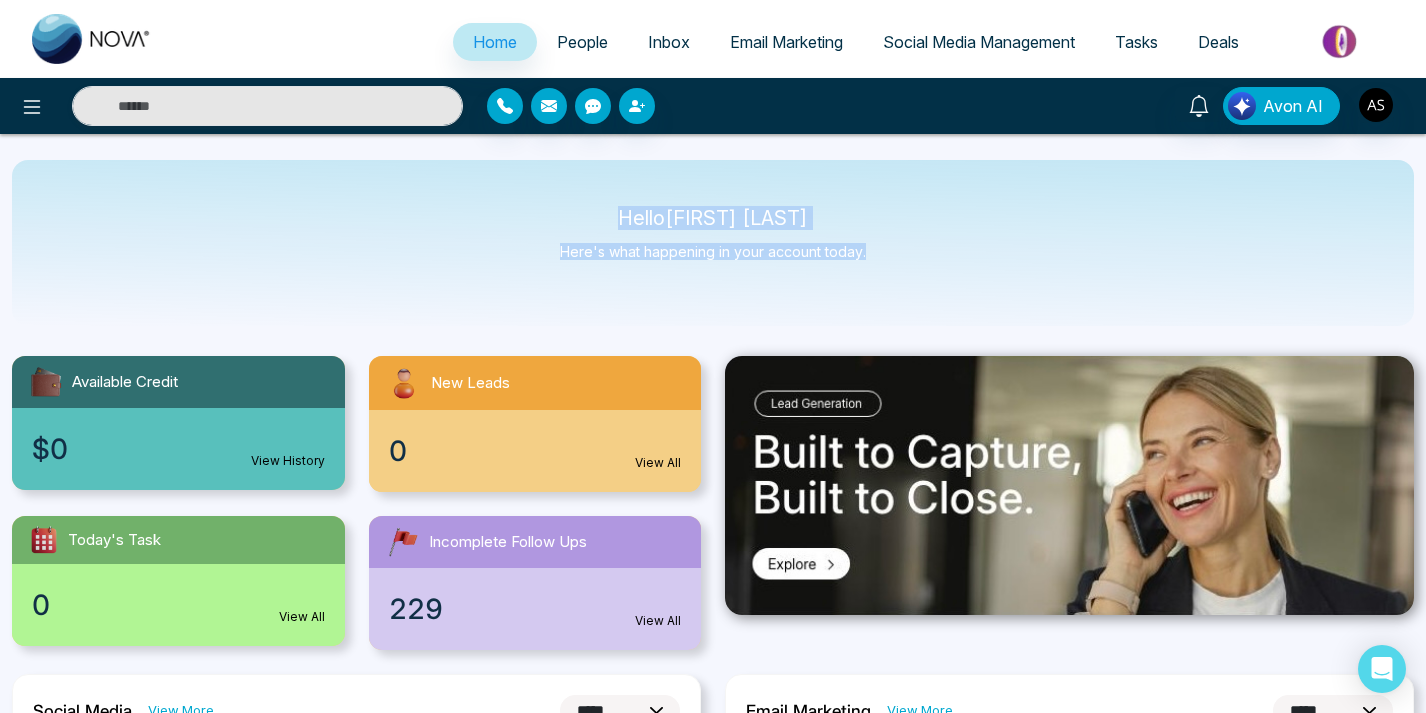 drag, startPoint x: 903, startPoint y: 258, endPoint x: 527, endPoint y: 209, distance: 379.17938 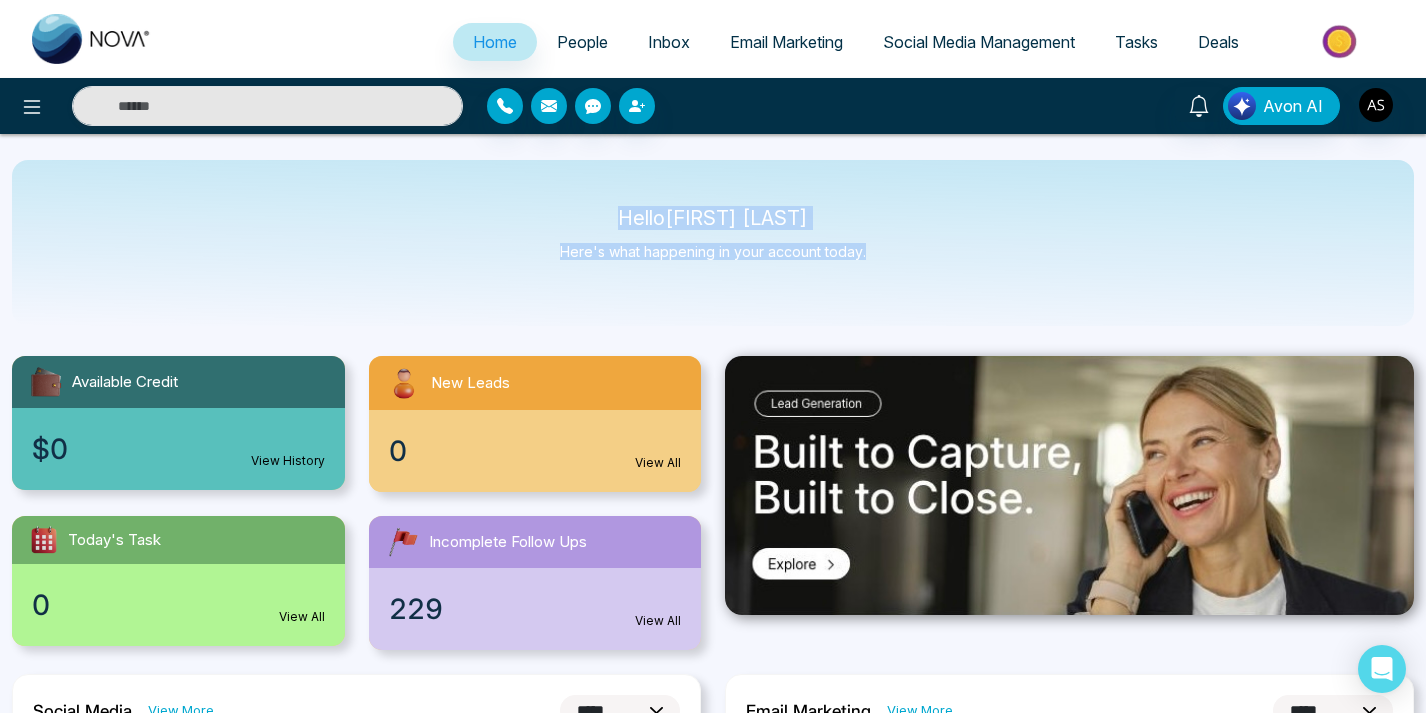 click on "Hello  [FIRST] [LAST] Here's what happening in your account today." at bounding box center (713, 243) 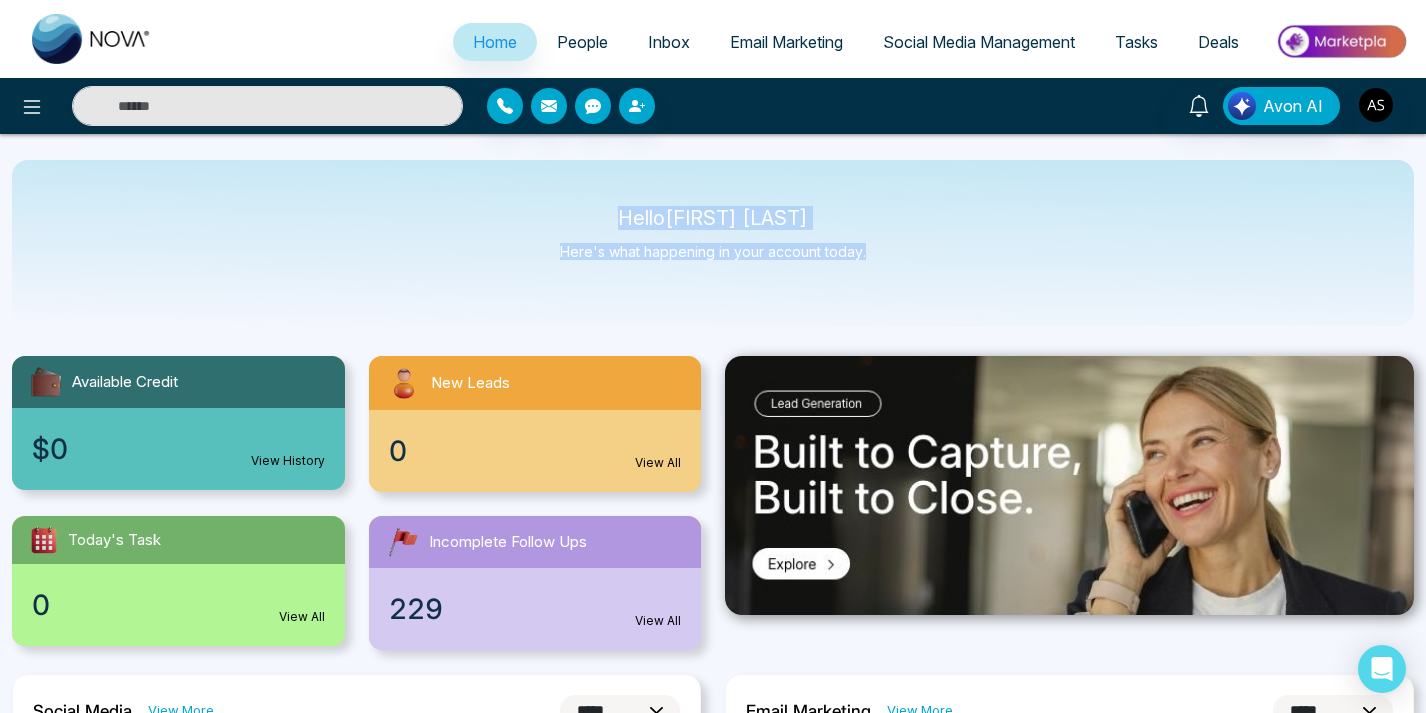 click on "Hello  Adarsh Srivastava Here's what happening in your account today." at bounding box center [713, 243] 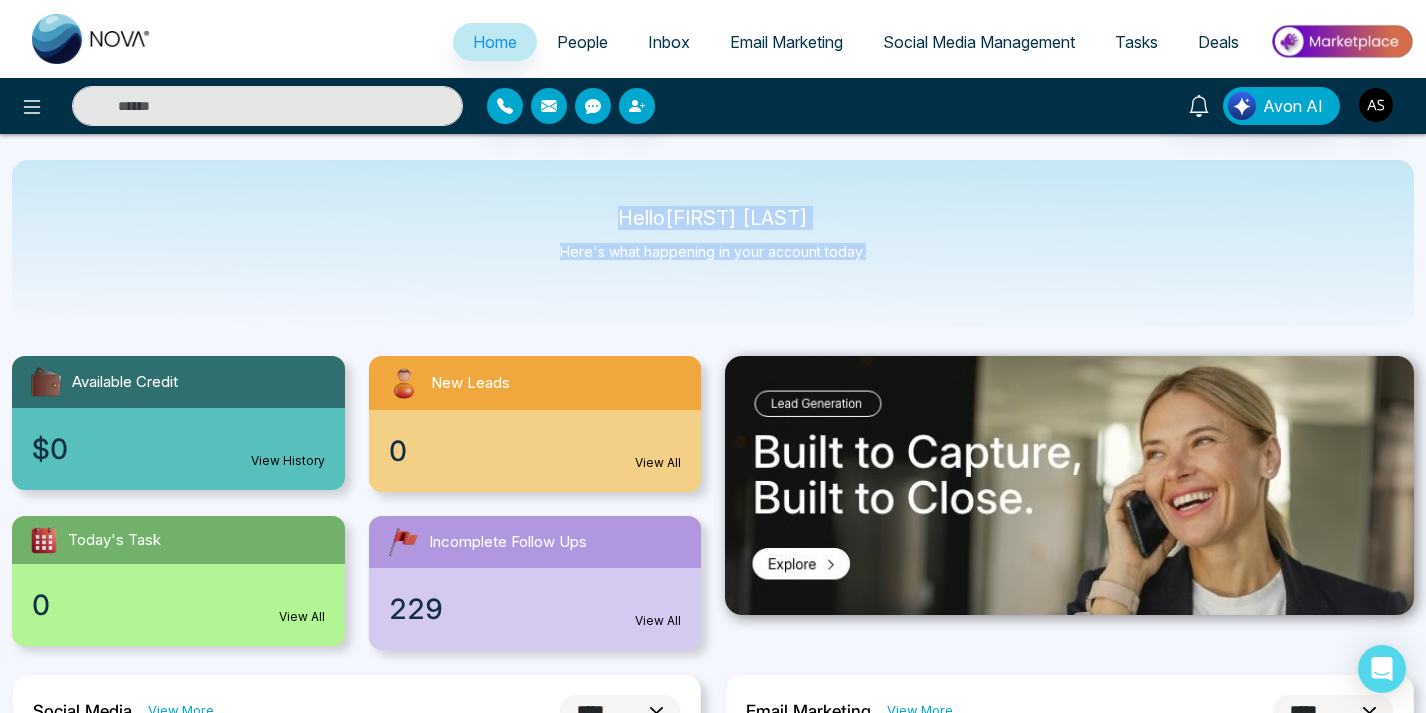 drag, startPoint x: 527, startPoint y: 209, endPoint x: 856, endPoint y: 260, distance: 332.9294 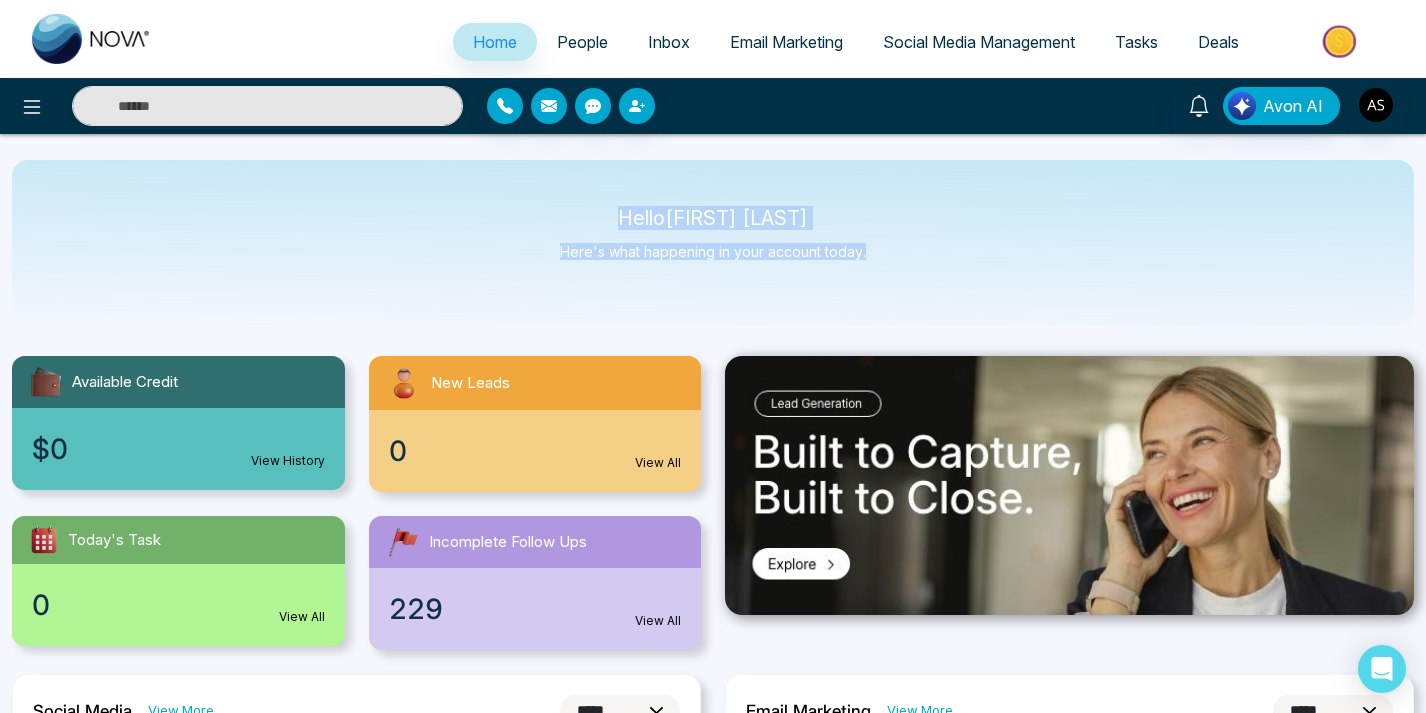 click on "Hello  Adarsh Srivastava Here's what happening in your account today." at bounding box center (713, 243) 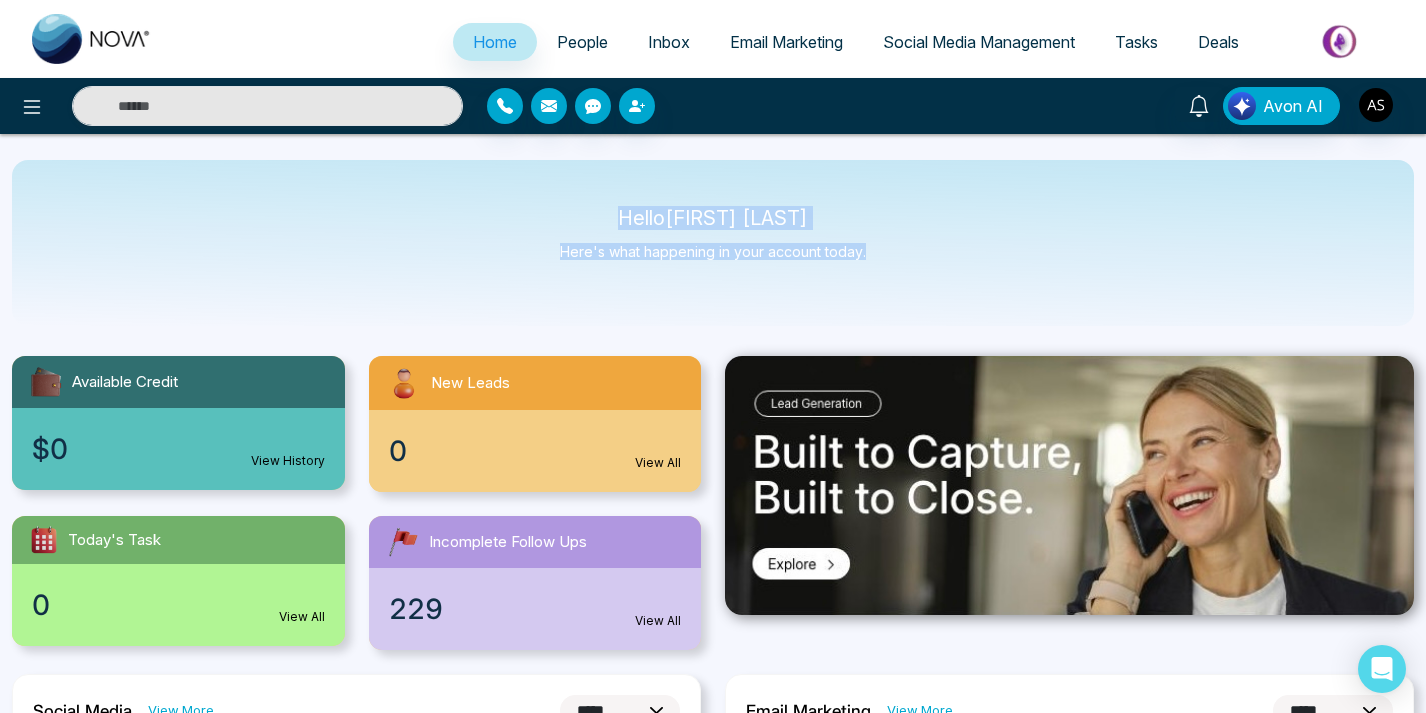 click on "Hello  Adarsh Srivastava Here's what happening in your account today." at bounding box center (713, 243) 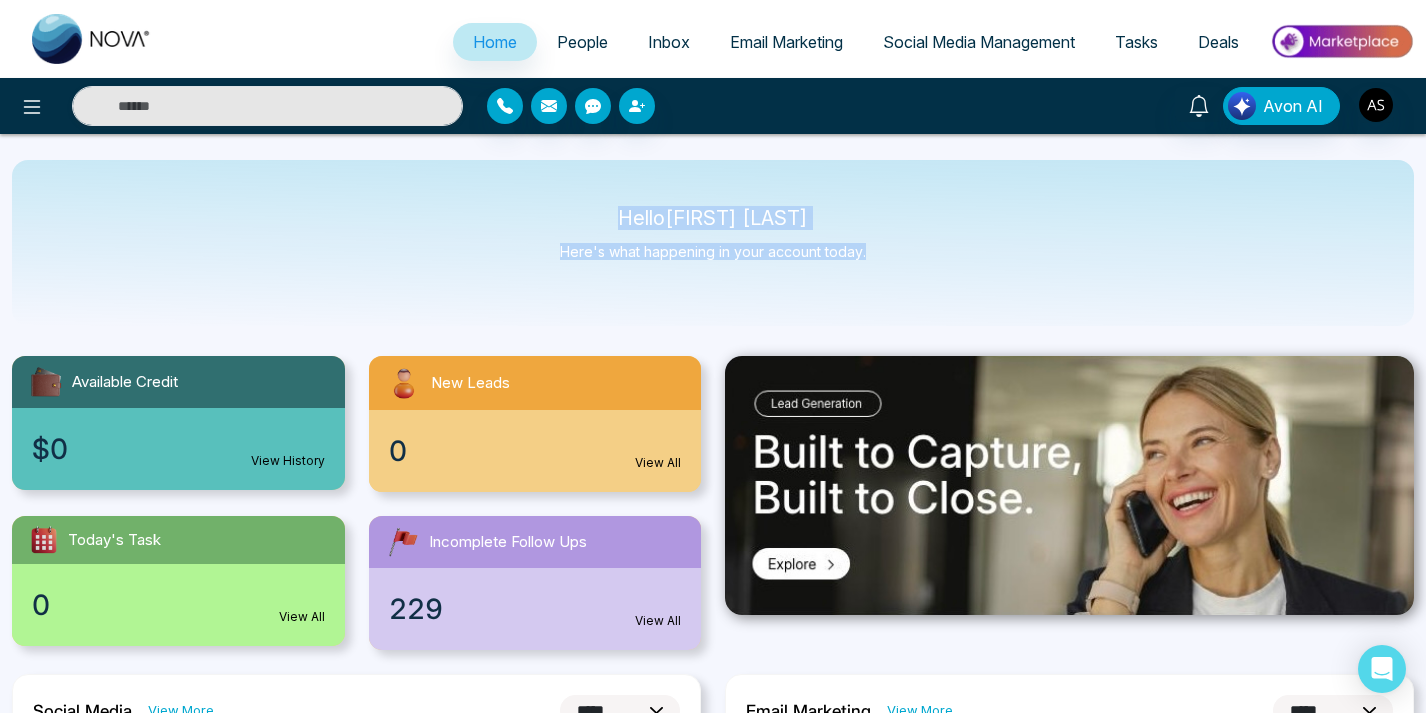 drag, startPoint x: 897, startPoint y: 257, endPoint x: 587, endPoint y: 202, distance: 314.84122 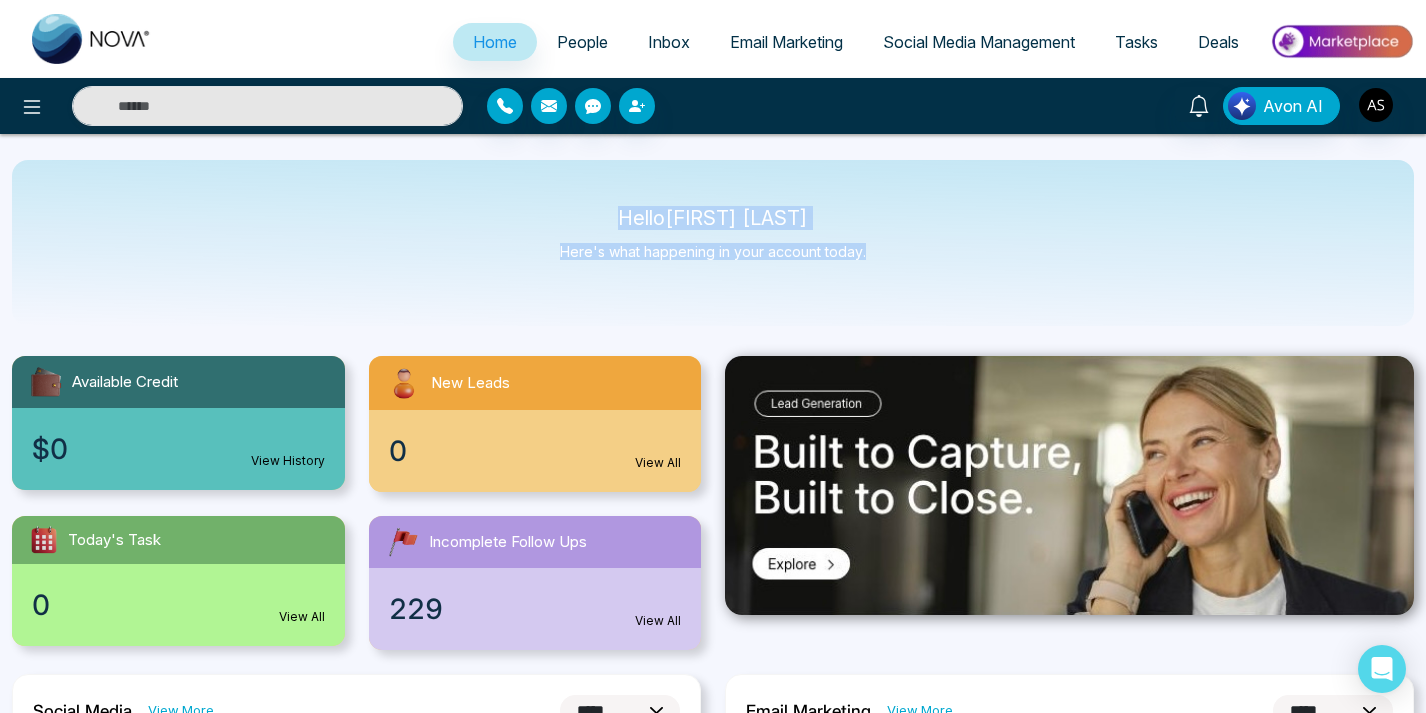 click on "Hello  Adarsh Srivastava Here's what happening in your account today." at bounding box center [713, 243] 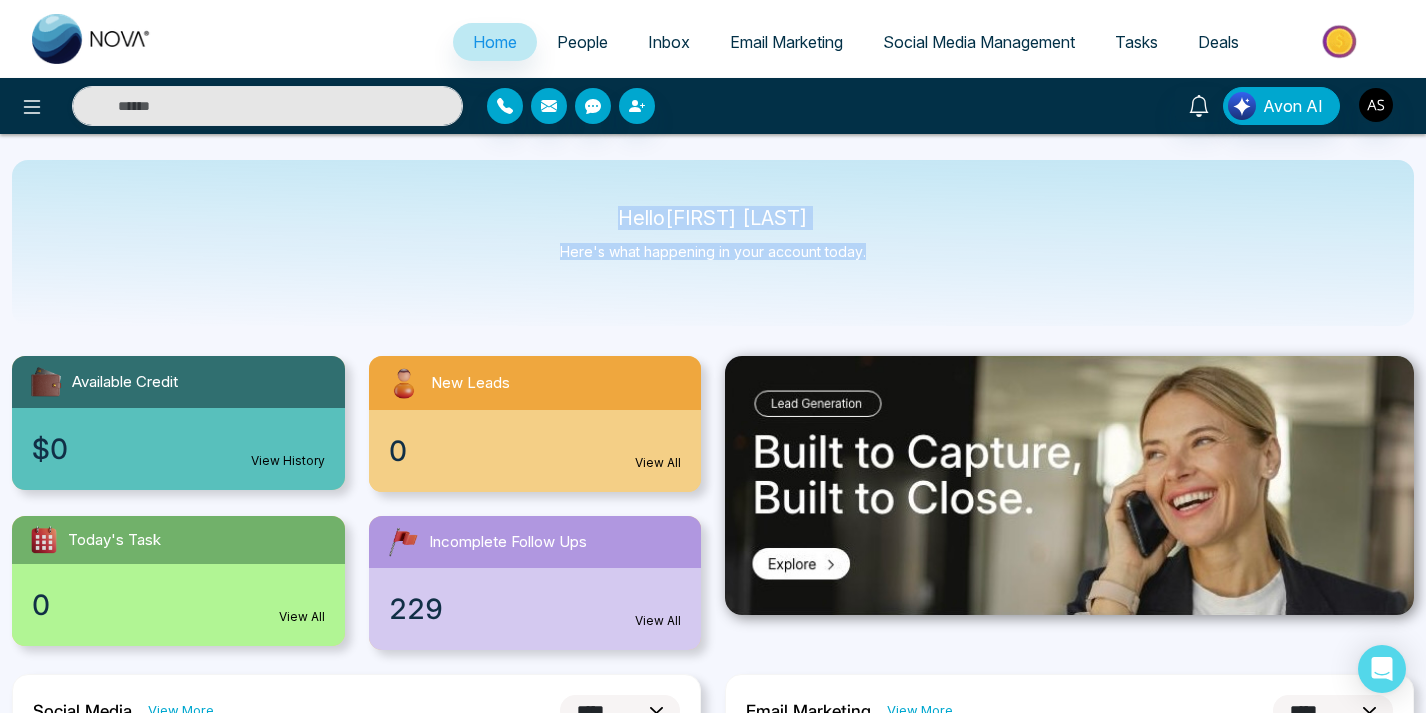 click on "Hello  Adarsh Srivastava Here's what happening in your account today." at bounding box center [713, 243] 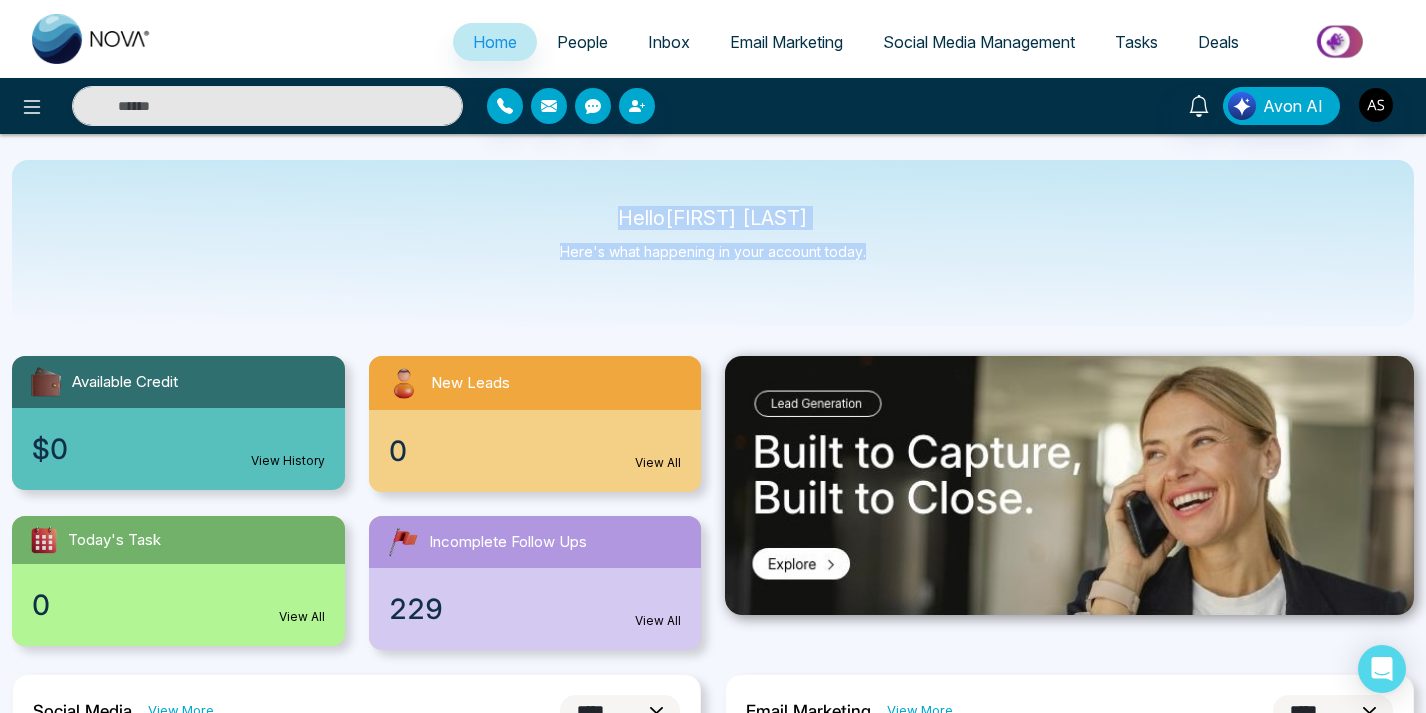 drag, startPoint x: 855, startPoint y: 254, endPoint x: 883, endPoint y: 258, distance: 28.284271 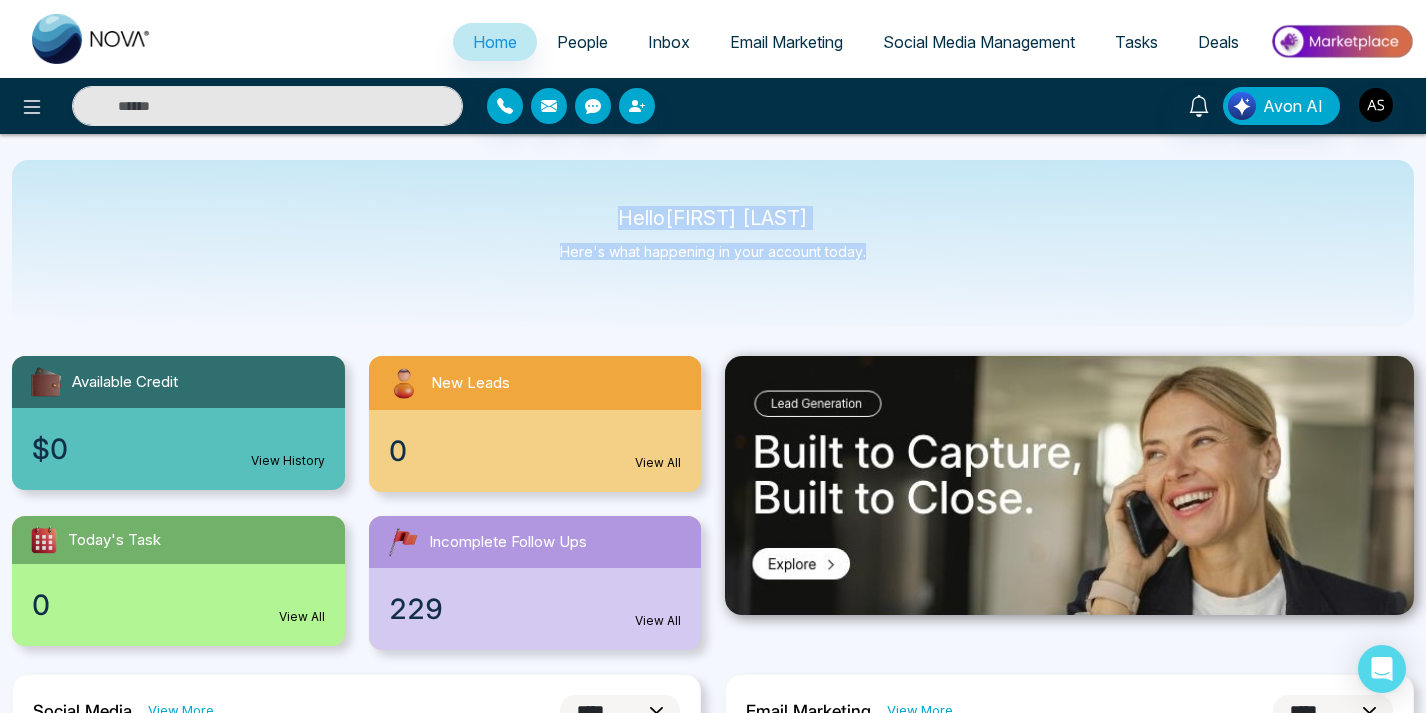 click on "Hello  Adarsh Srivastava Here's what happening in your account today." at bounding box center (713, 243) 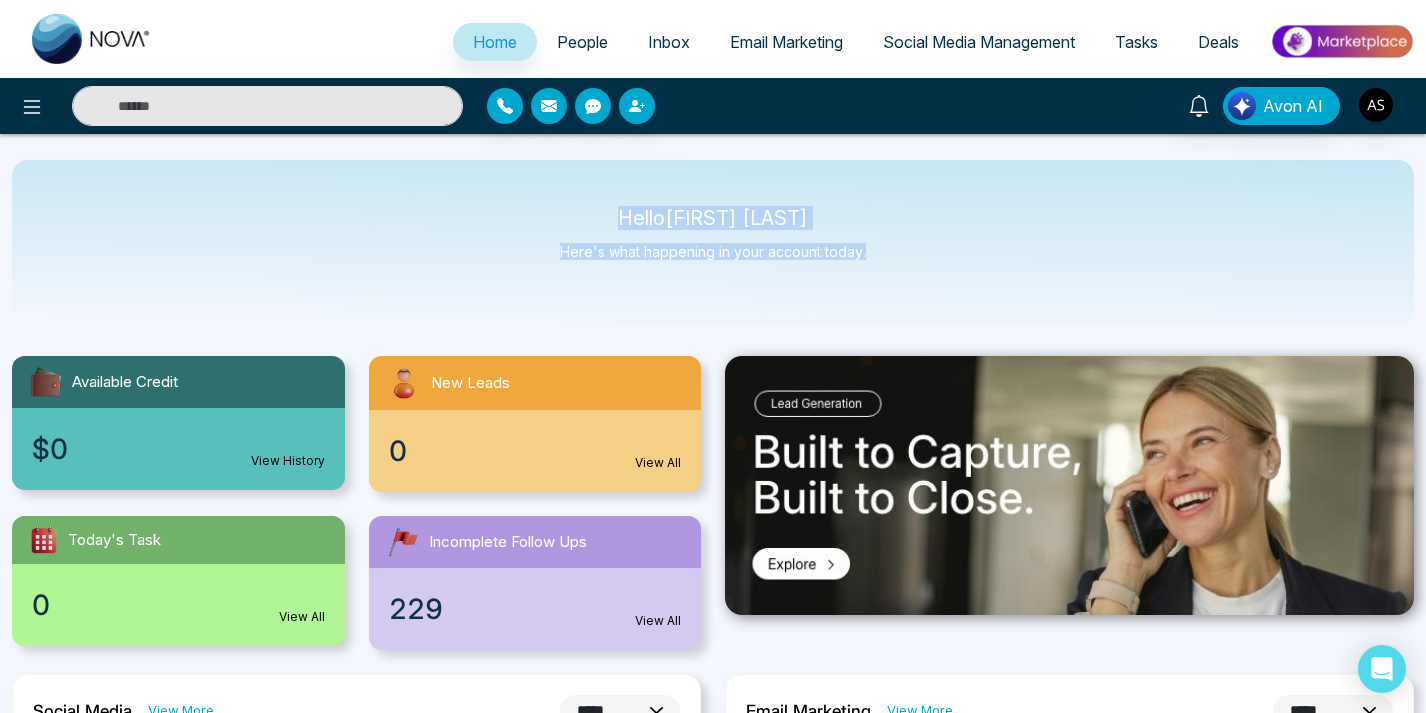 drag, startPoint x: 890, startPoint y: 257, endPoint x: 602, endPoint y: 218, distance: 290.62863 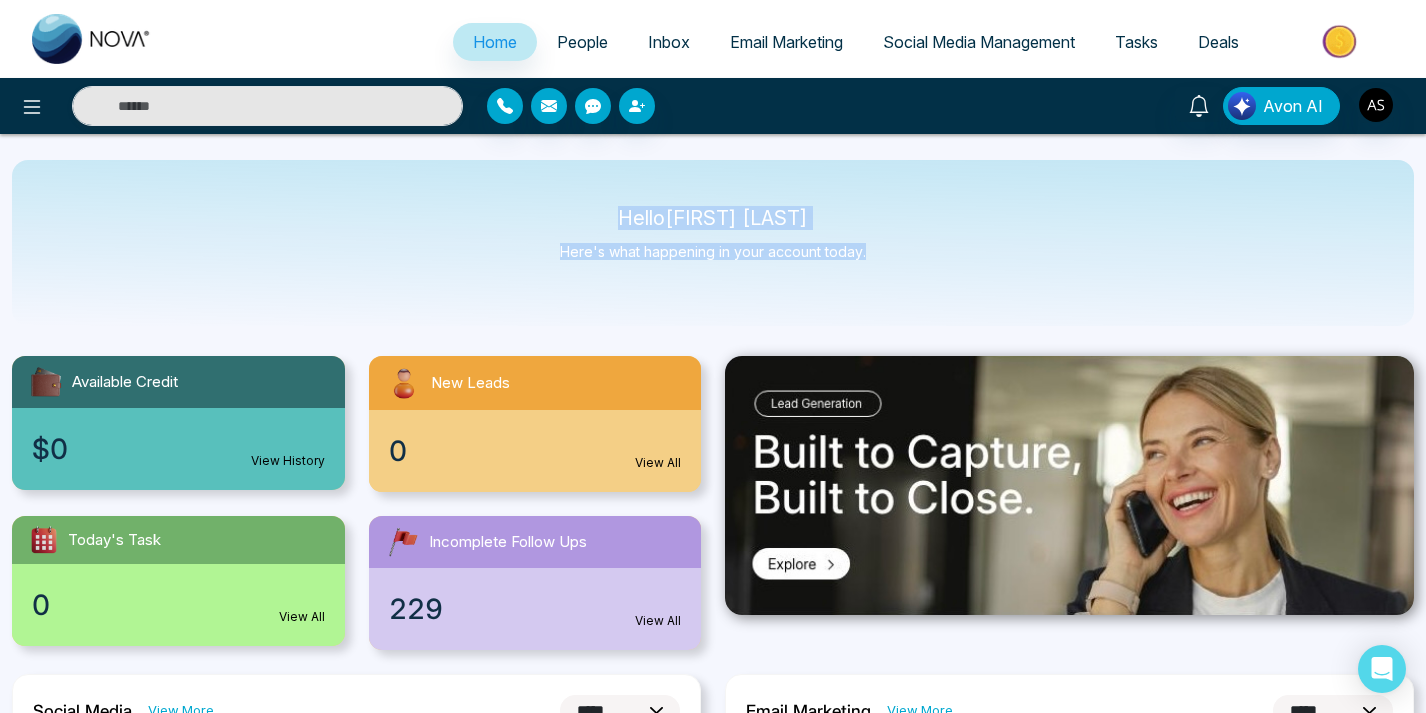 click on "Hello  Adarsh Srivastava Here's what happening in your account today." at bounding box center [713, 243] 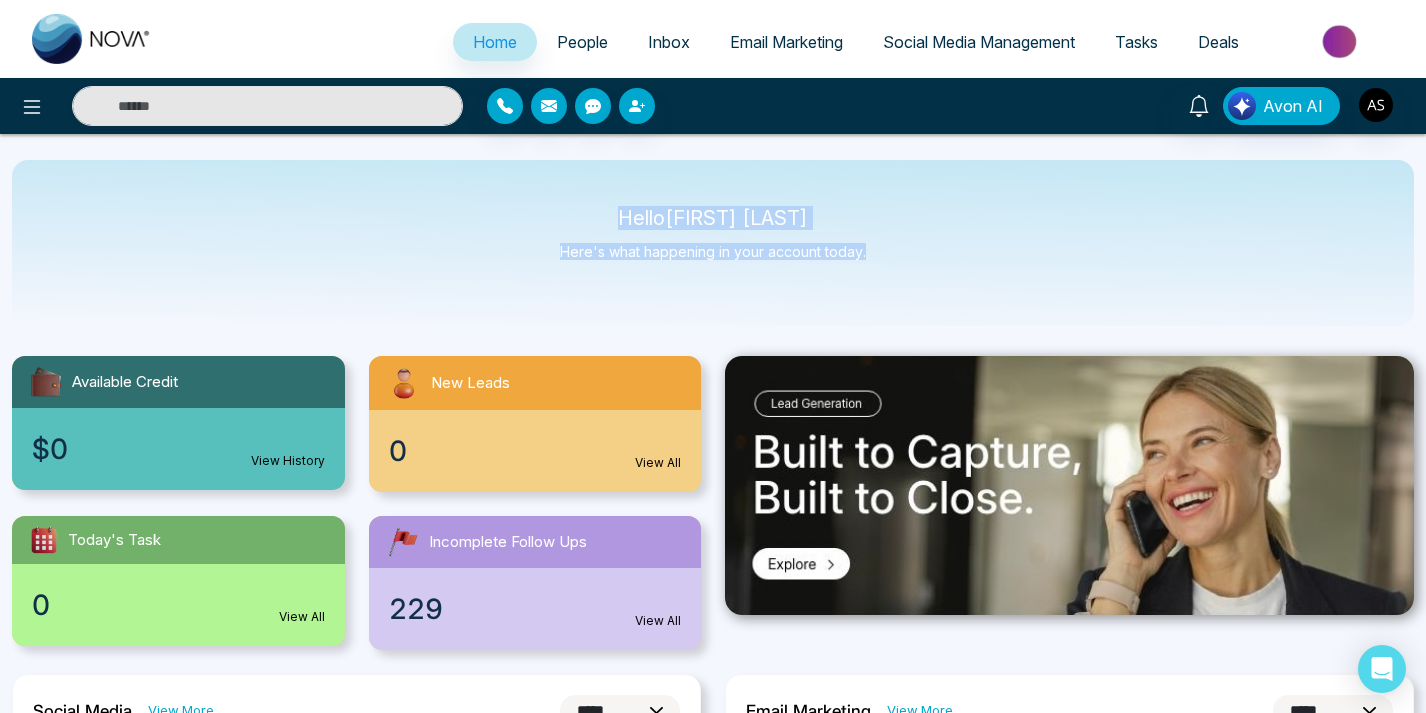 click on "Hello  Adarsh Srivastava" at bounding box center [713, 218] 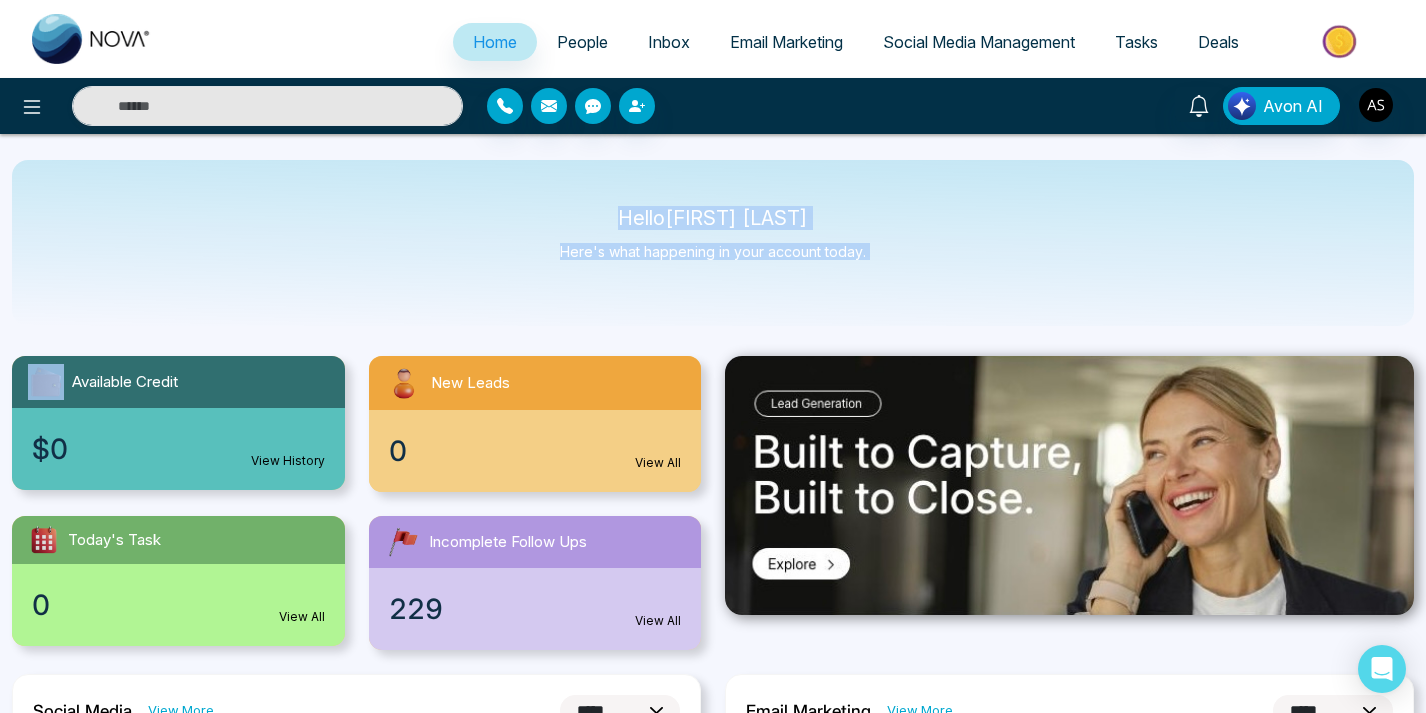 drag, startPoint x: 602, startPoint y: 218, endPoint x: 902, endPoint y: 263, distance: 303.35623 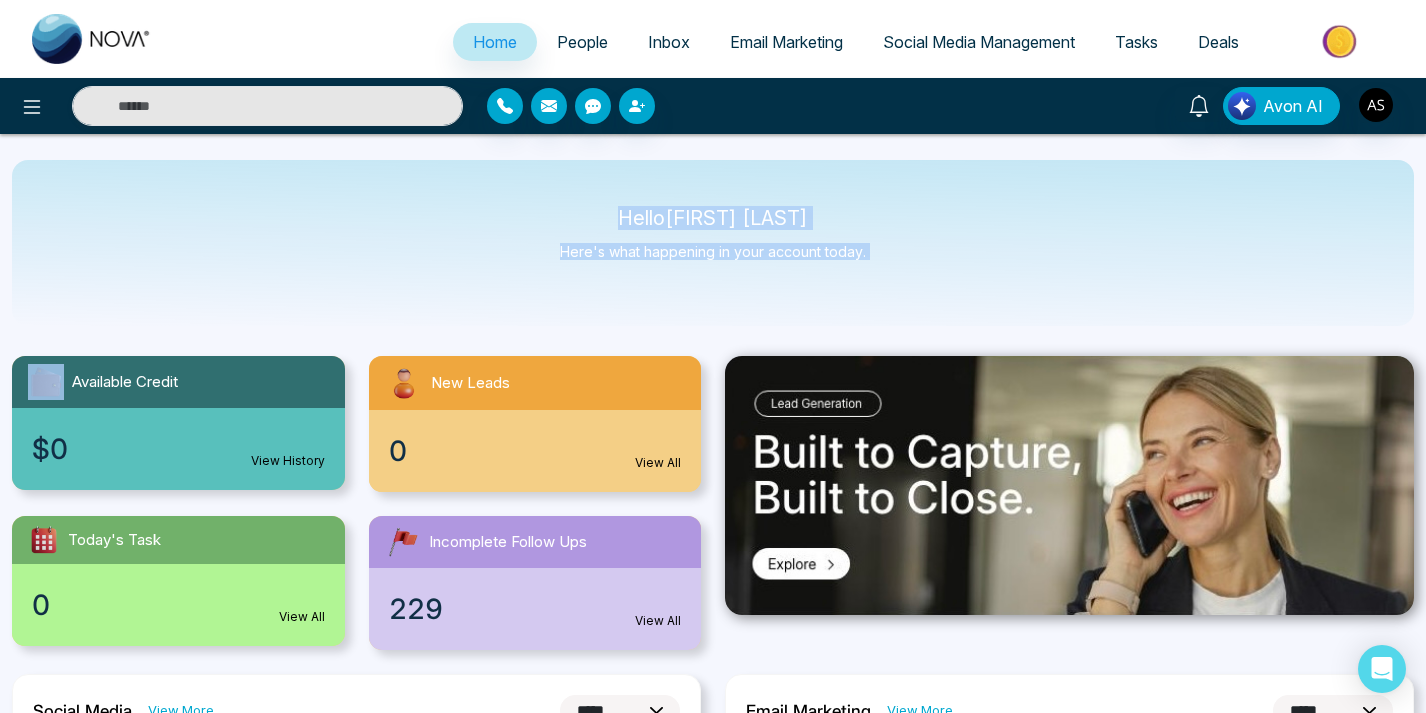 click on "Hello  Adarsh Srivastava Here's what happening in your account today." at bounding box center (713, 243) 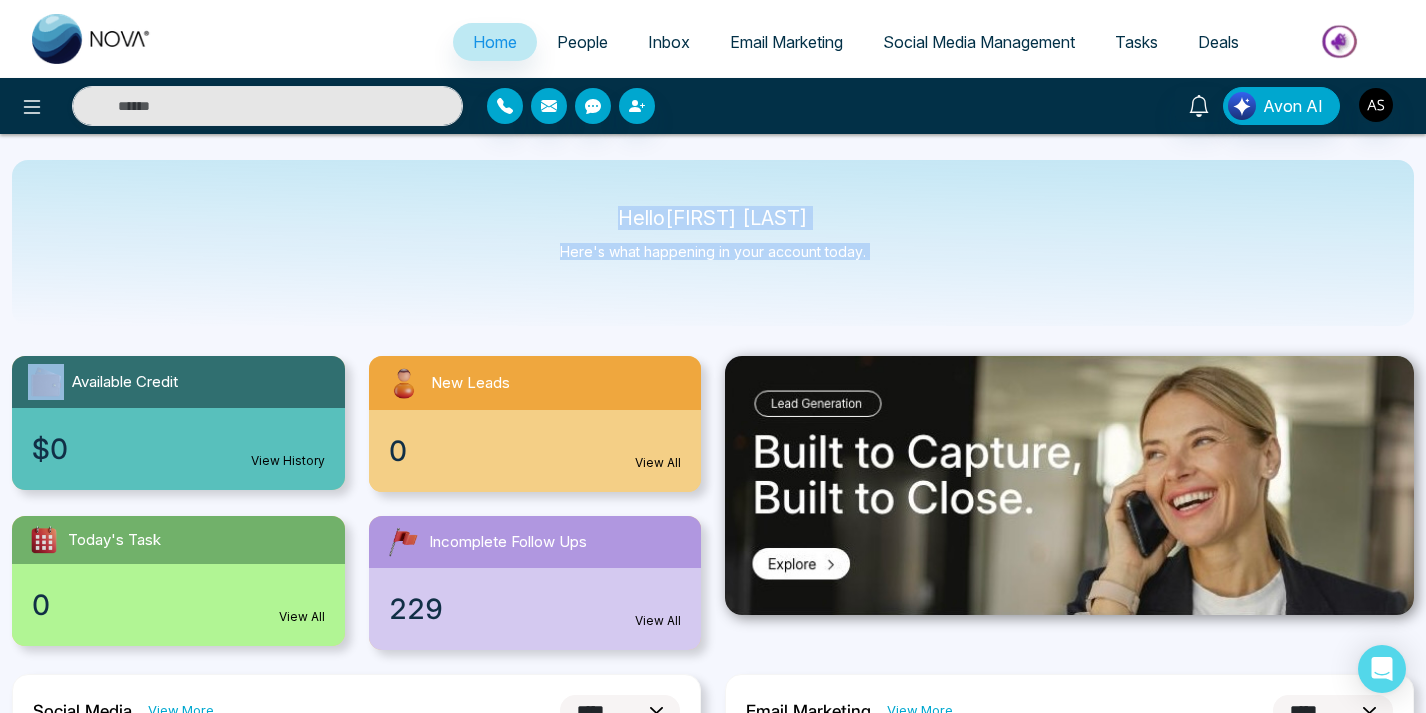 click on "Hello  Adarsh Srivastava Here's what happening in your account today." at bounding box center (713, 243) 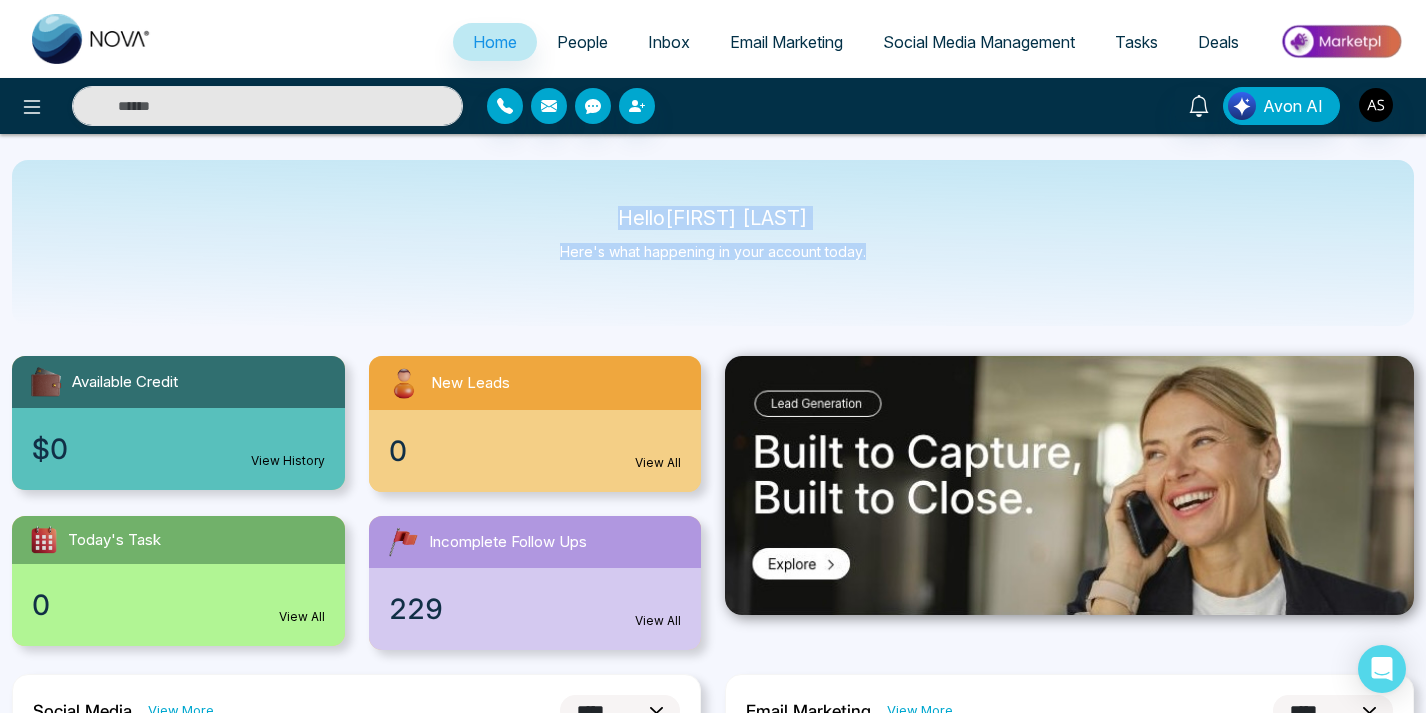 drag, startPoint x: 897, startPoint y: 261, endPoint x: 579, endPoint y: 213, distance: 321.60223 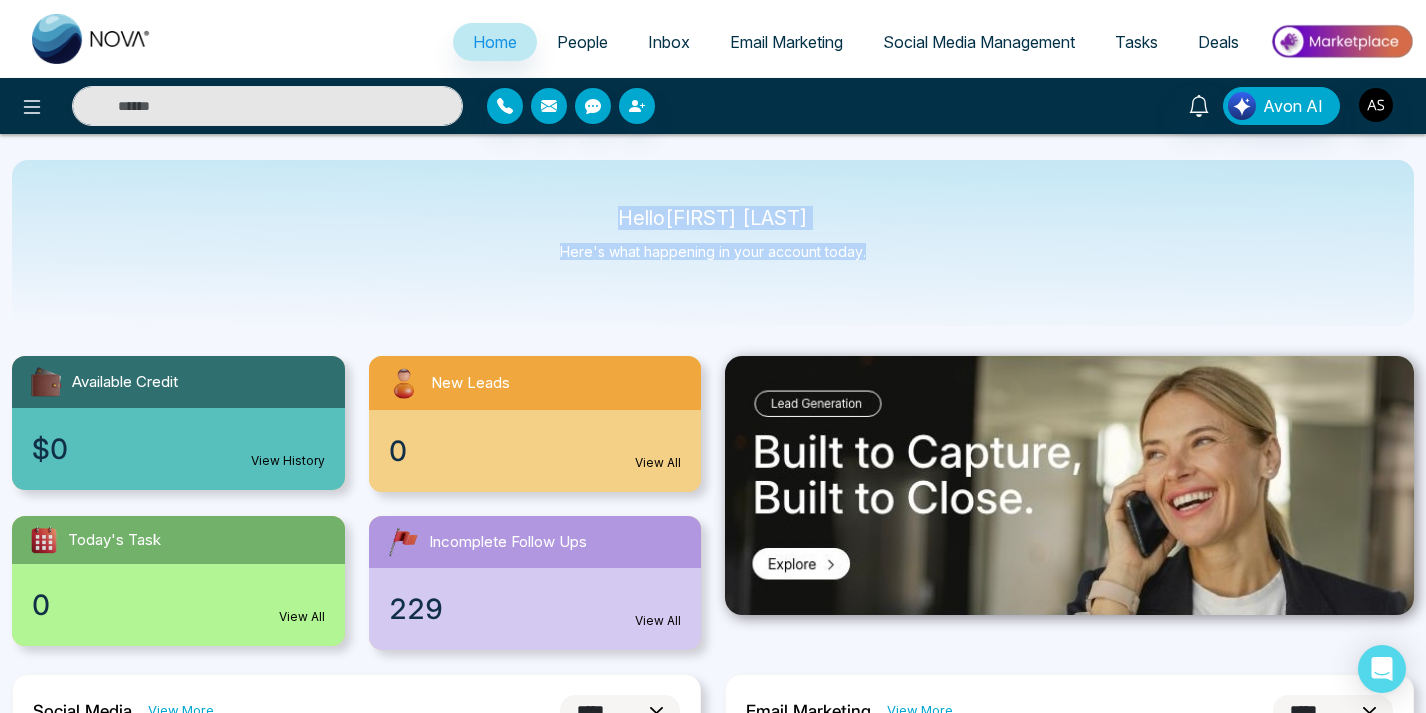 click on "Hello  Adarsh Srivastava Here's what happening in your account today." at bounding box center [713, 243] 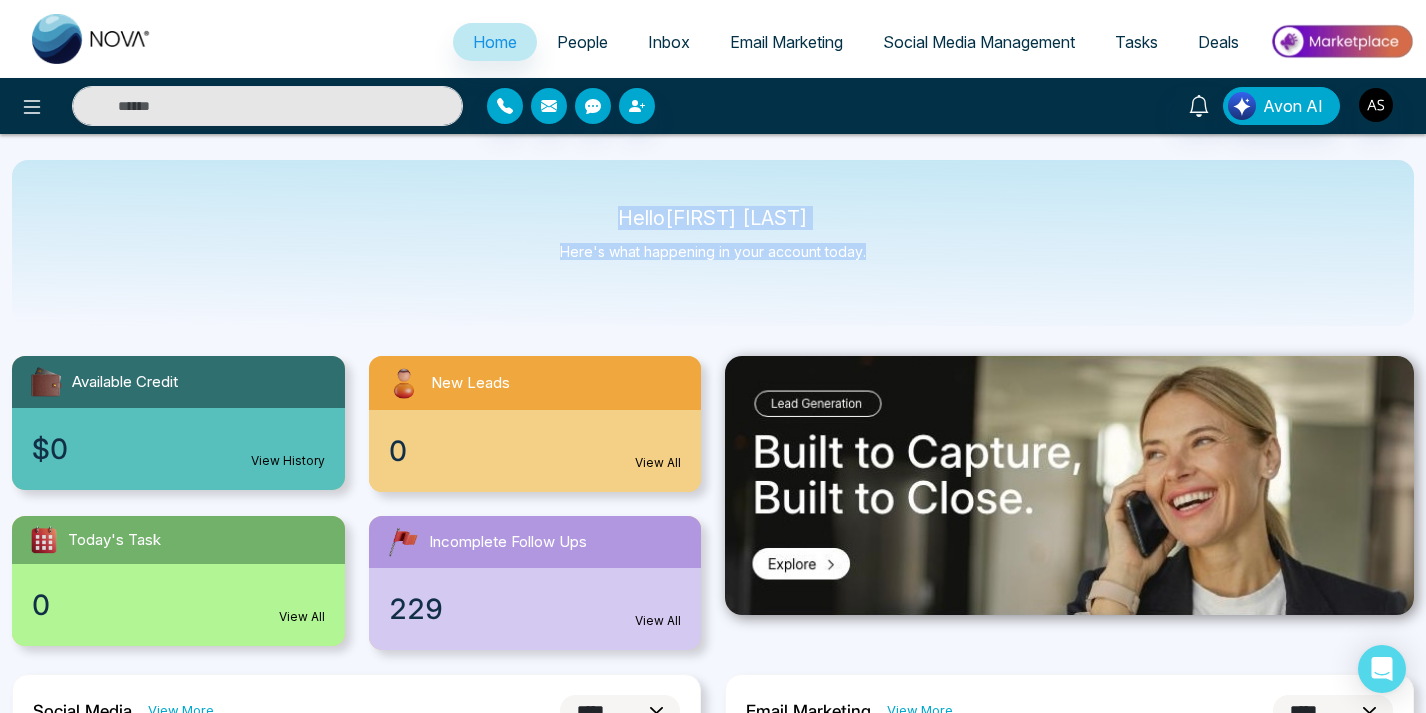 click on "Hello  Adarsh Srivastava" at bounding box center [713, 218] 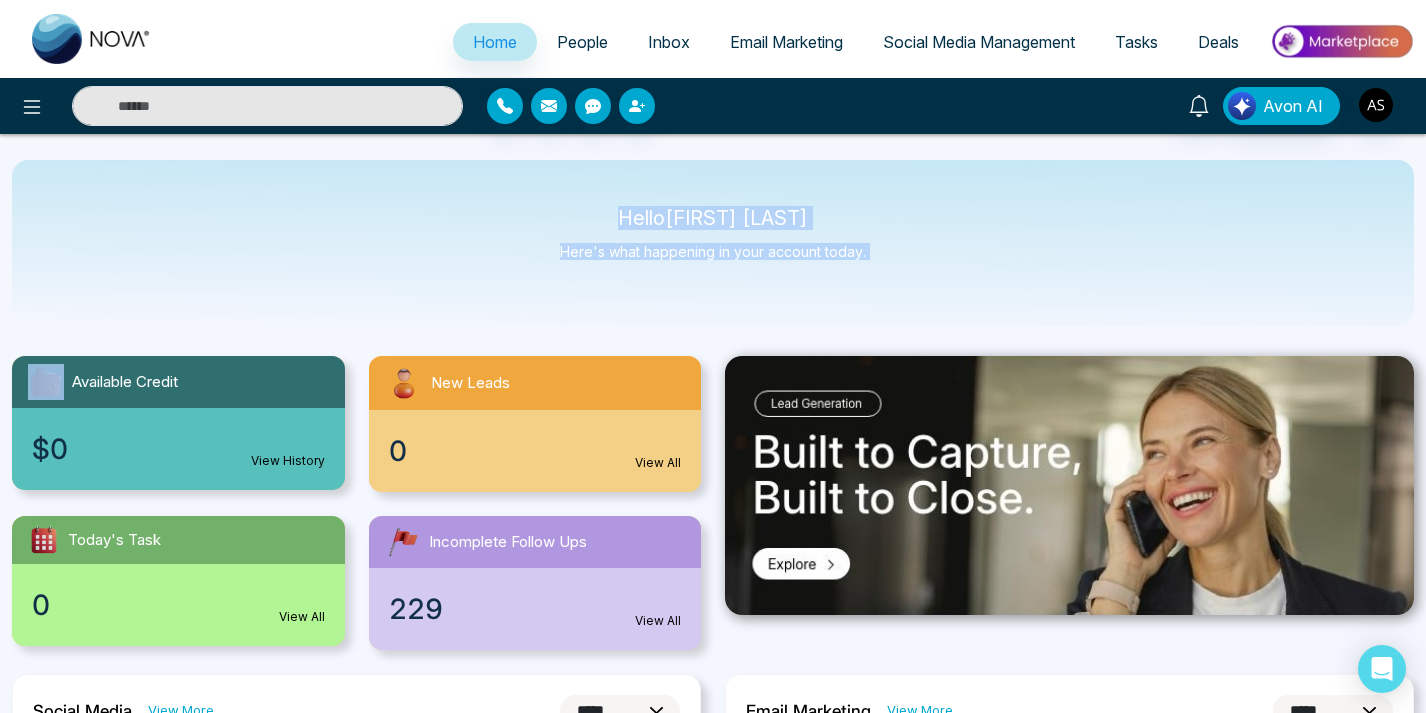 drag, startPoint x: 579, startPoint y: 213, endPoint x: 915, endPoint y: 265, distance: 340 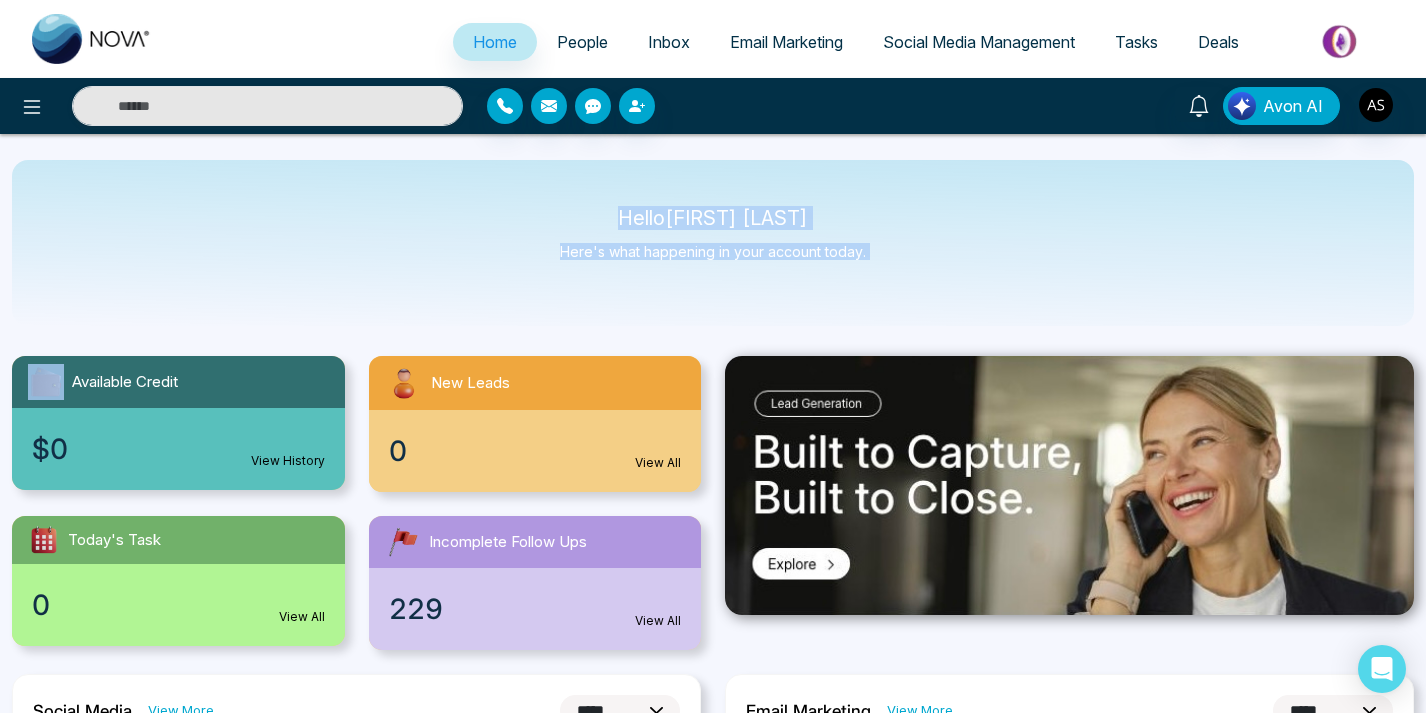 click on "Hello  Adarsh Srivastava Here's what happening in your account today." at bounding box center [713, 243] 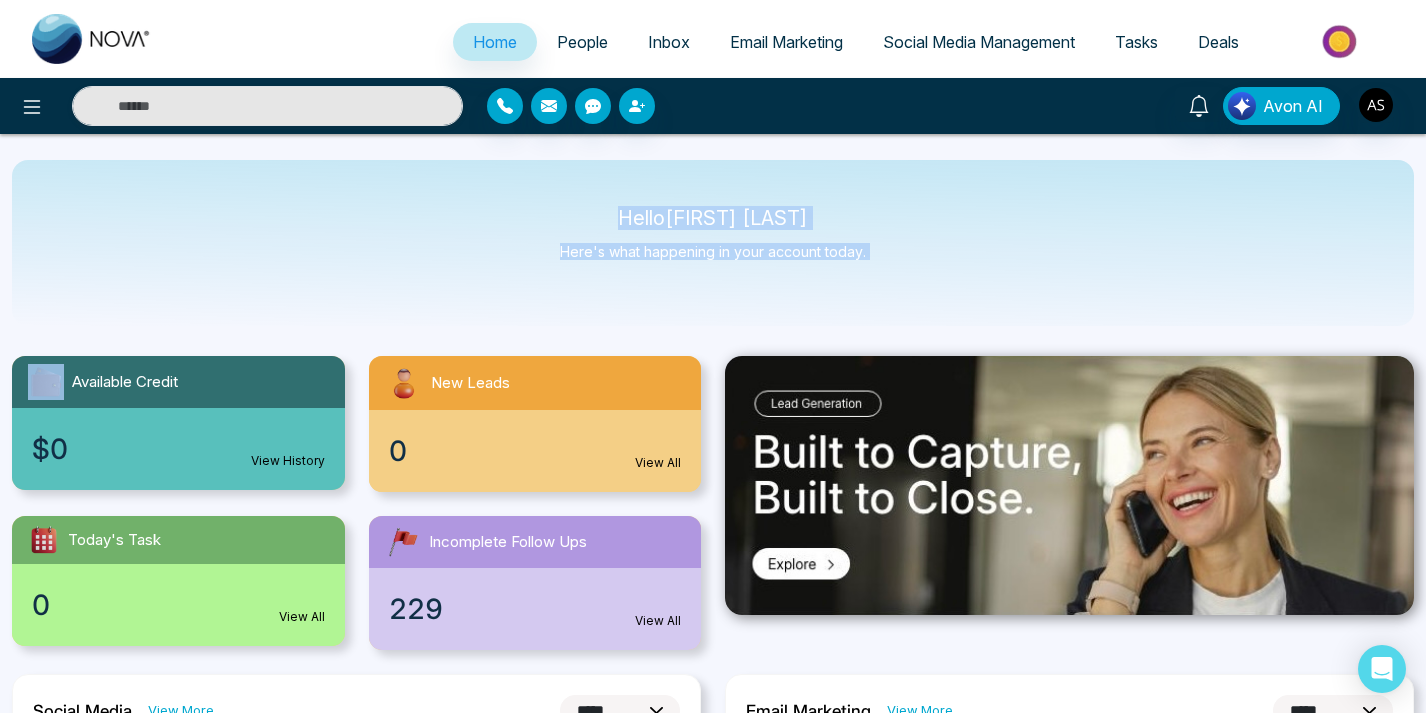 click on "Hello  Adarsh Srivastava Here's what happening in your account today." at bounding box center (713, 243) 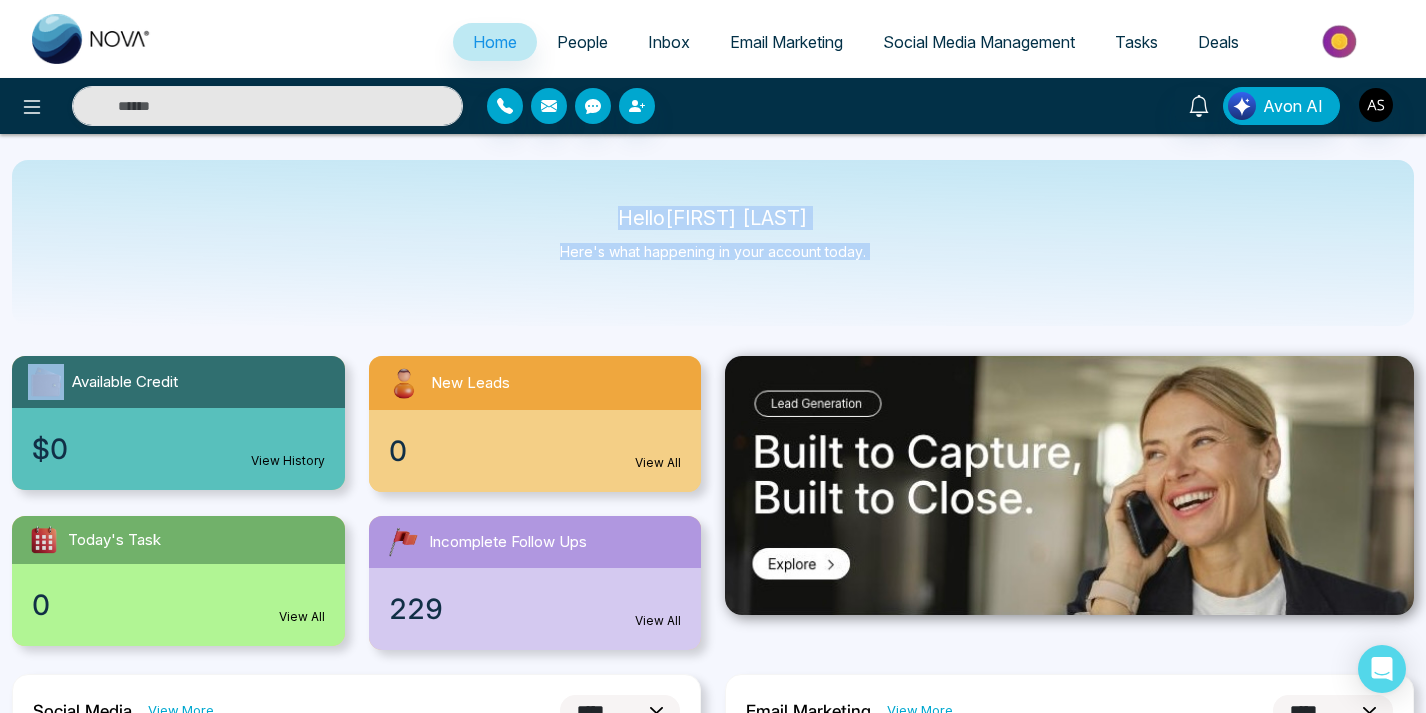 drag, startPoint x: 915, startPoint y: 265, endPoint x: 601, endPoint y: 219, distance: 317.35153 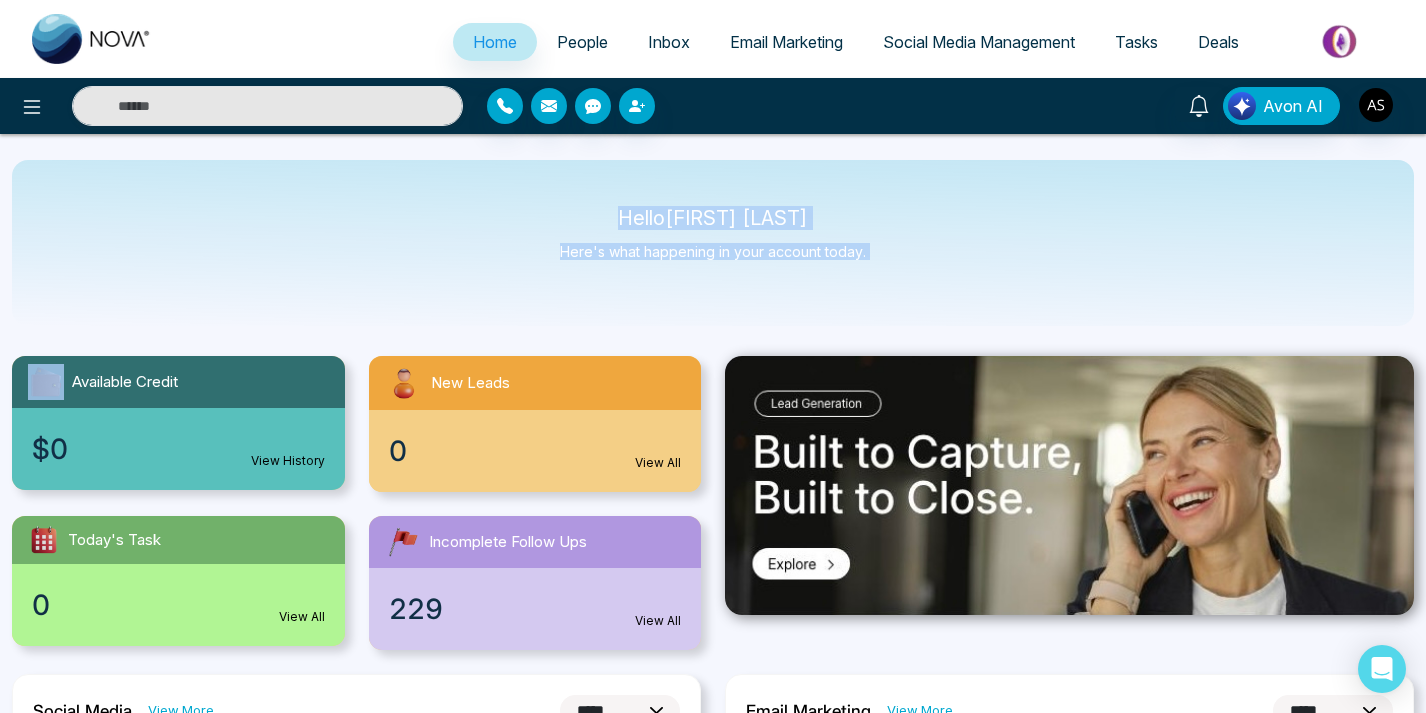 click on "Hello  Adarsh Srivastava Here's what happening in your account today." at bounding box center (713, 243) 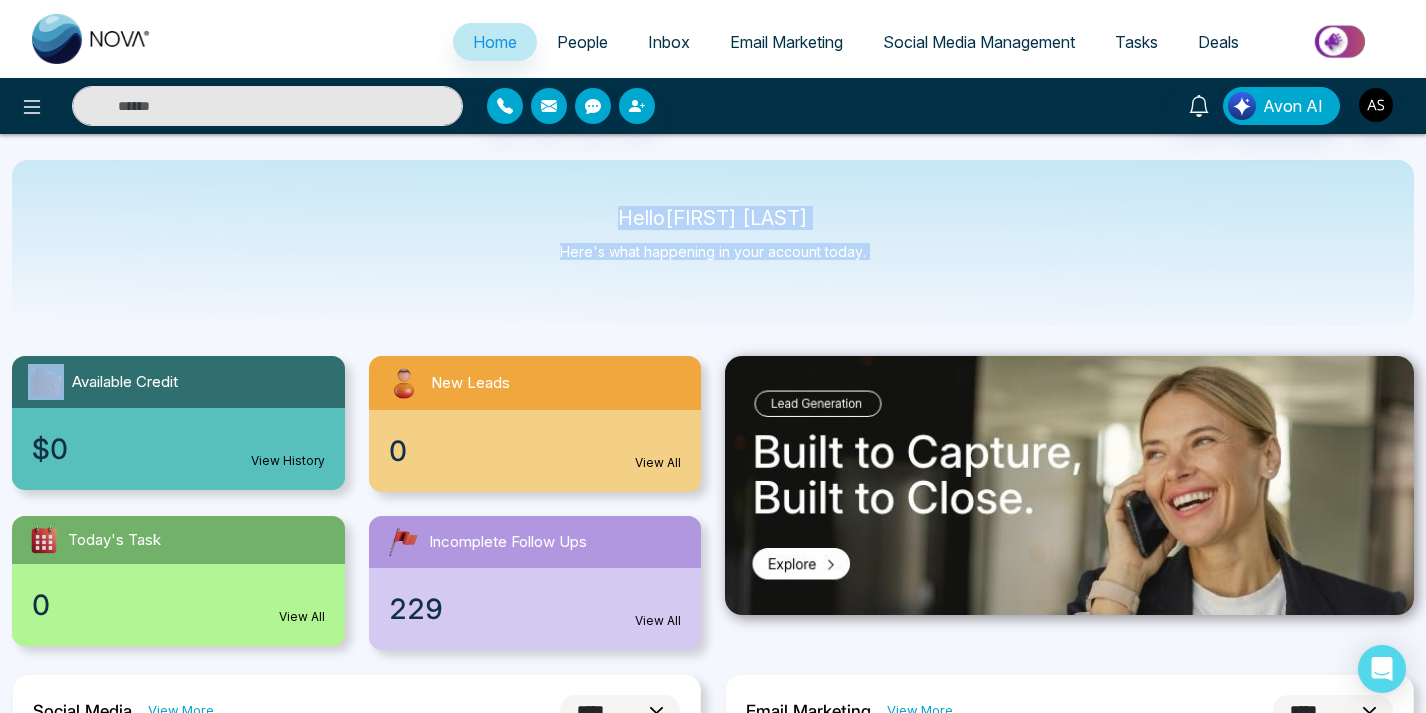 click on "Hello  Adarsh Srivastava" at bounding box center (713, 218) 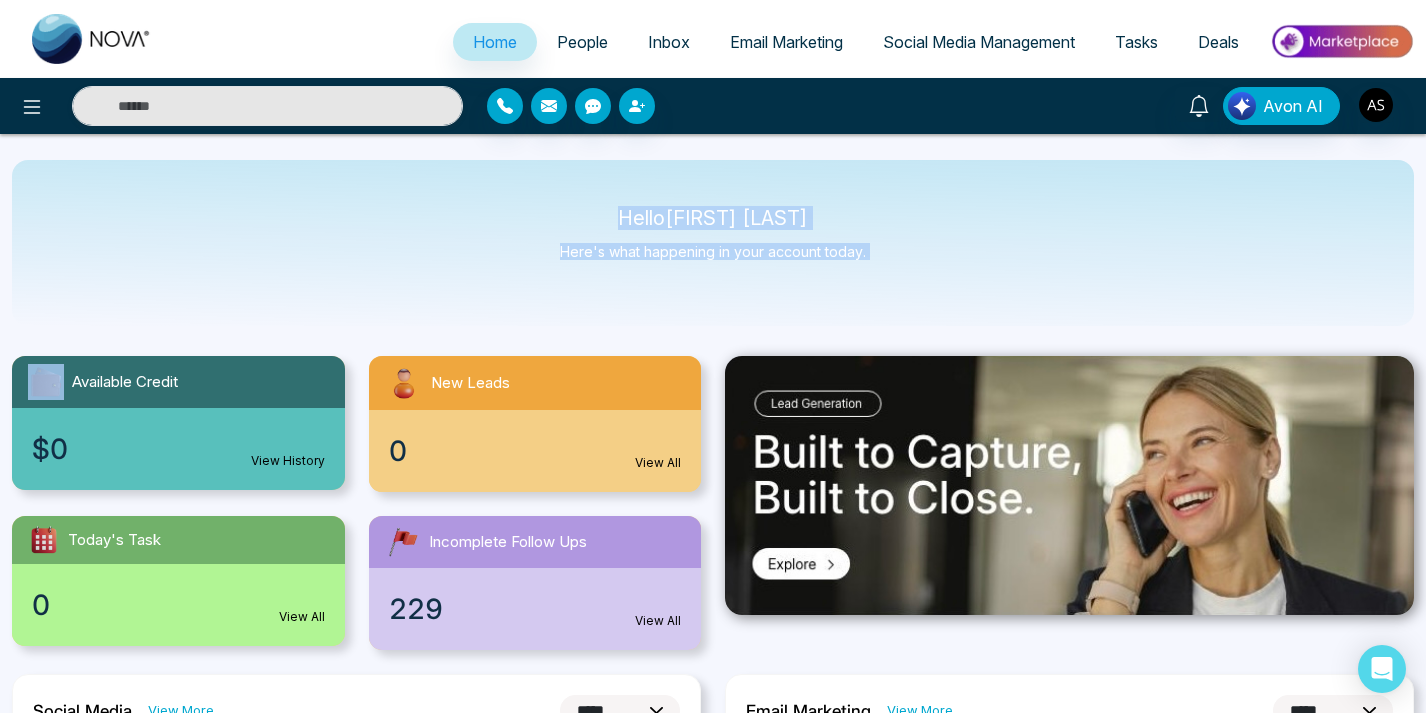 drag, startPoint x: 601, startPoint y: 219, endPoint x: 887, endPoint y: 264, distance: 289.51855 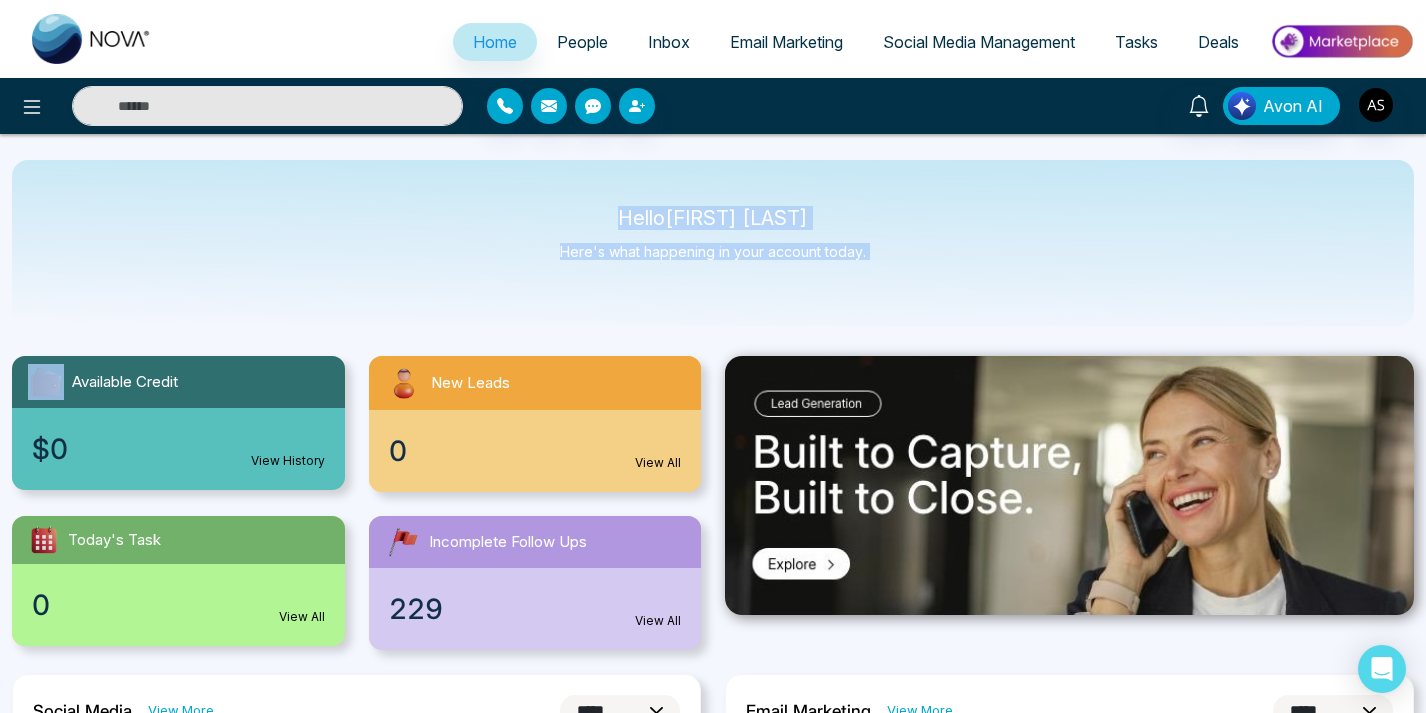 click on "Hello  Adarsh Srivastava Here's what happening in your account today." at bounding box center (713, 243) 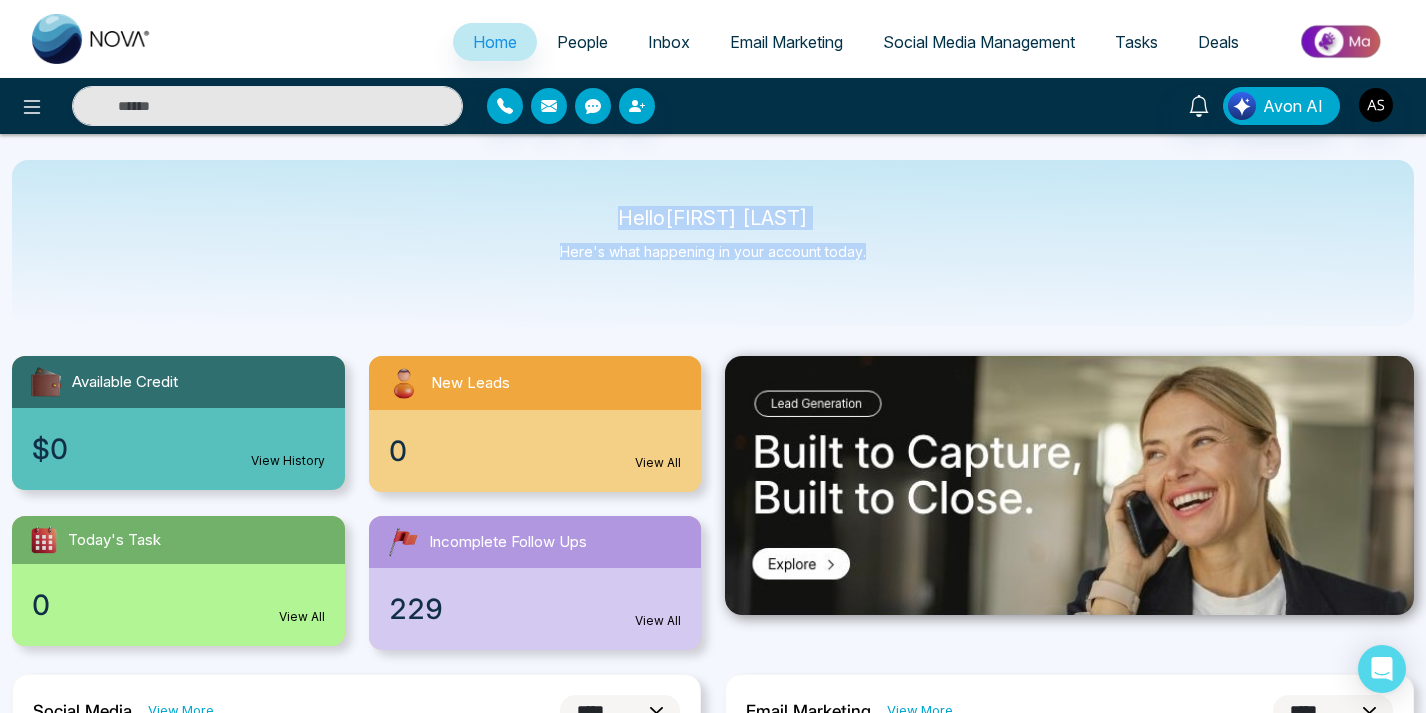 drag, startPoint x: 921, startPoint y: 257, endPoint x: 604, endPoint y: 214, distance: 319.9031 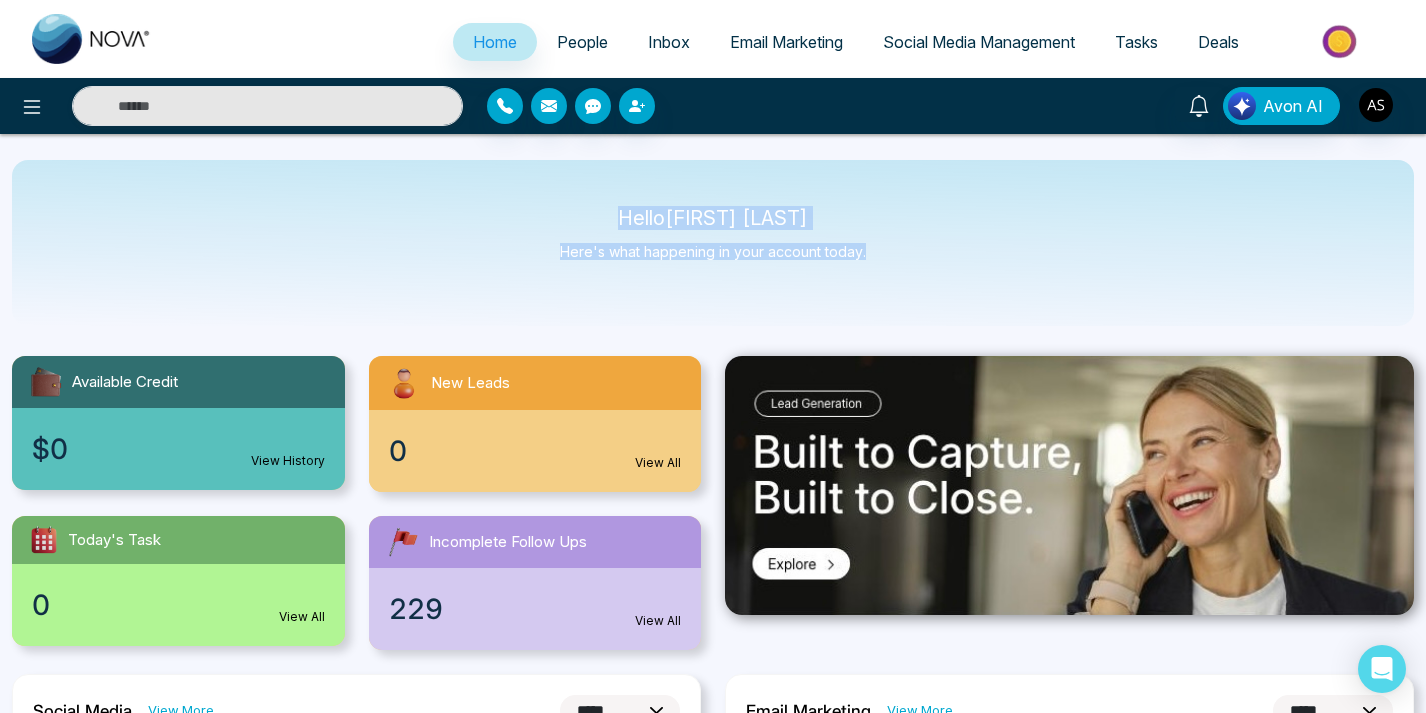 click on "Hello  Adarsh Srivastava Here's what happening in your account today." at bounding box center [713, 243] 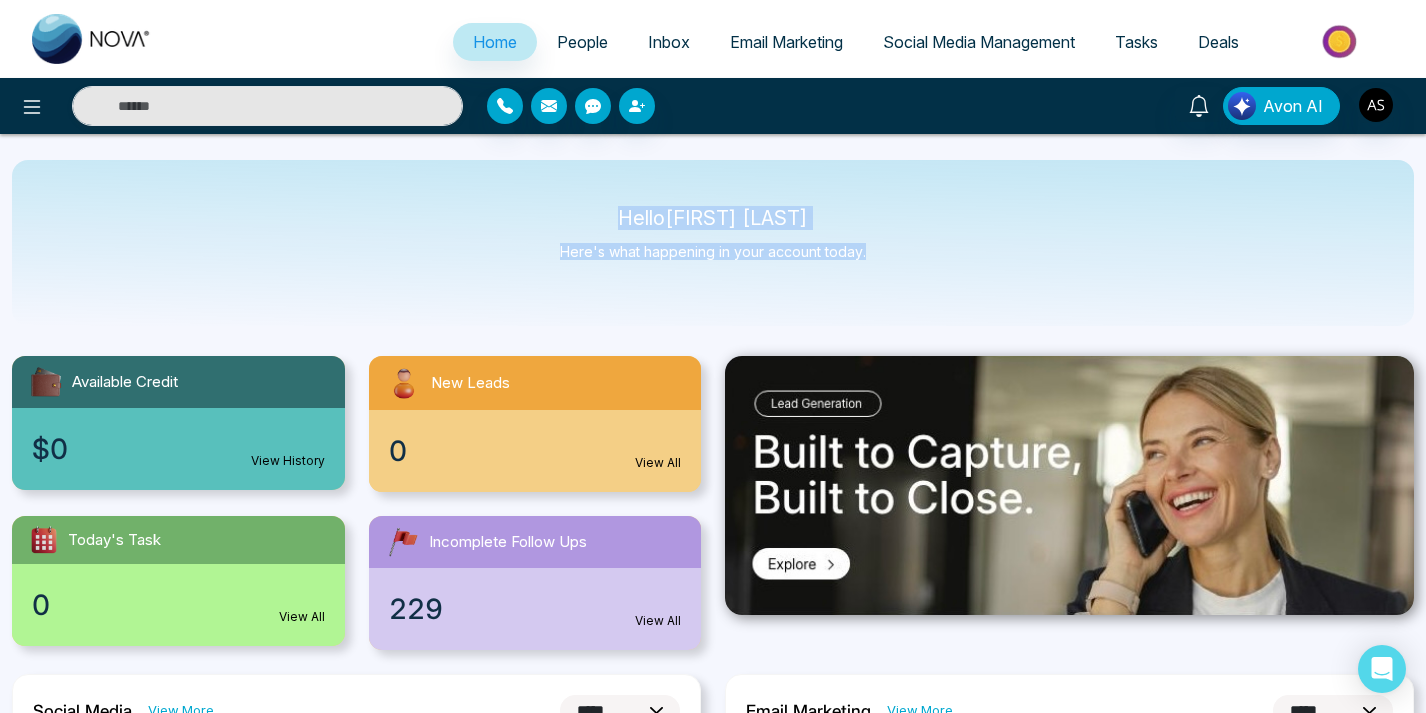 click on "Hello  Adarsh Srivastava" at bounding box center [713, 218] 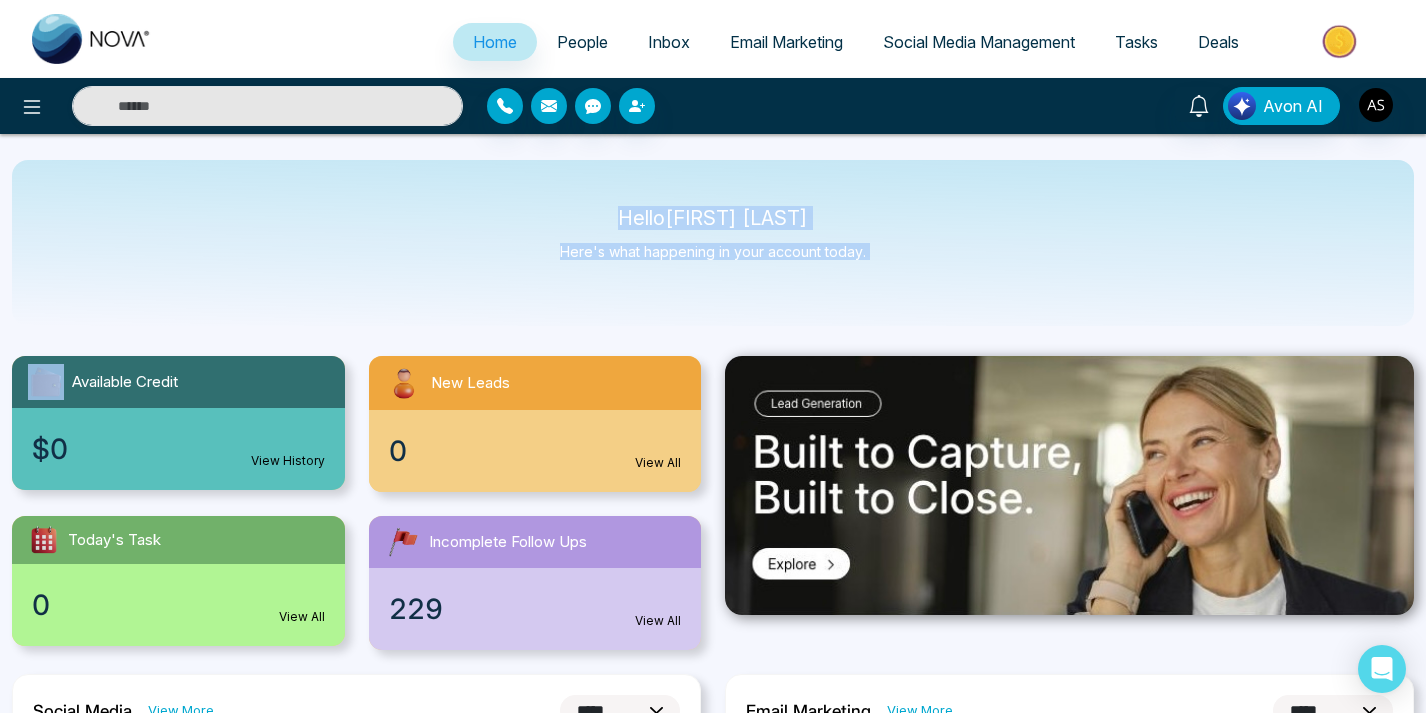 drag, startPoint x: 604, startPoint y: 214, endPoint x: 902, endPoint y: 273, distance: 303.78445 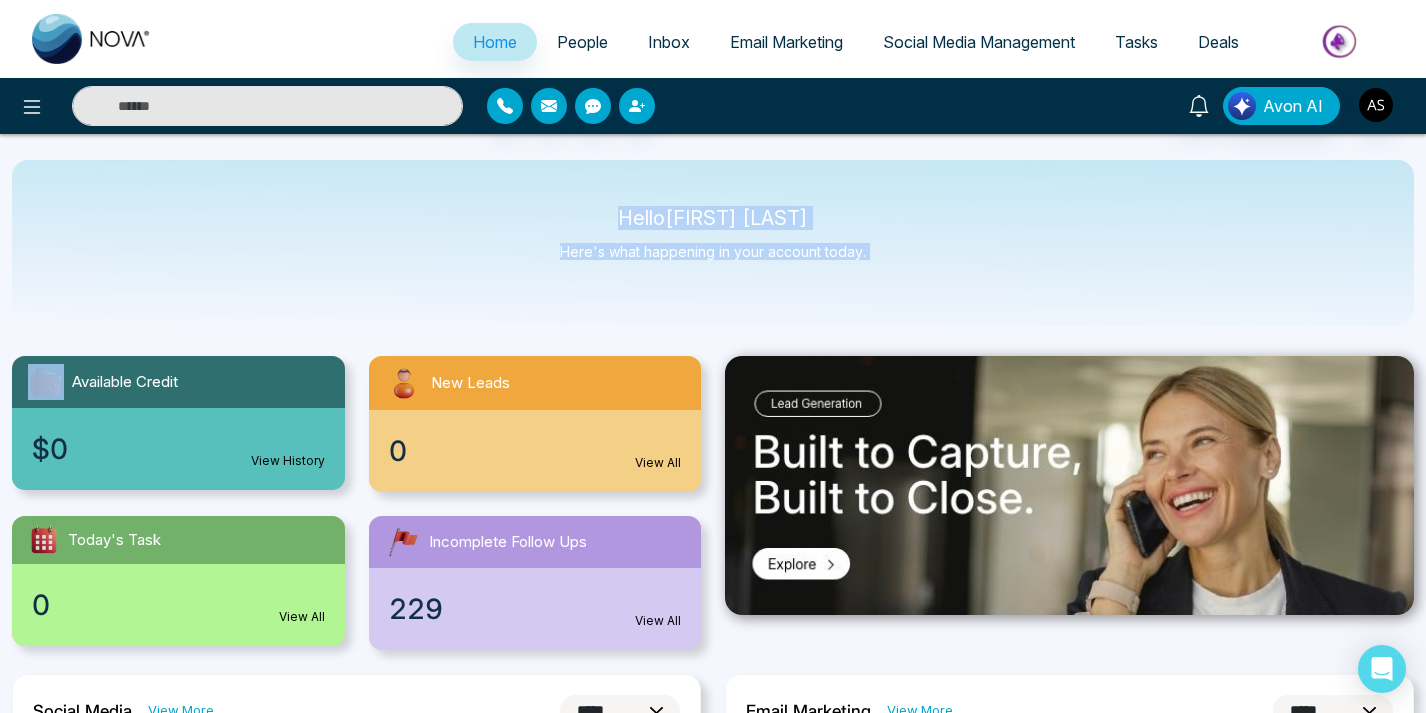 click on "Hello  Adarsh Srivastava Here's what happening in your account today." at bounding box center (713, 243) 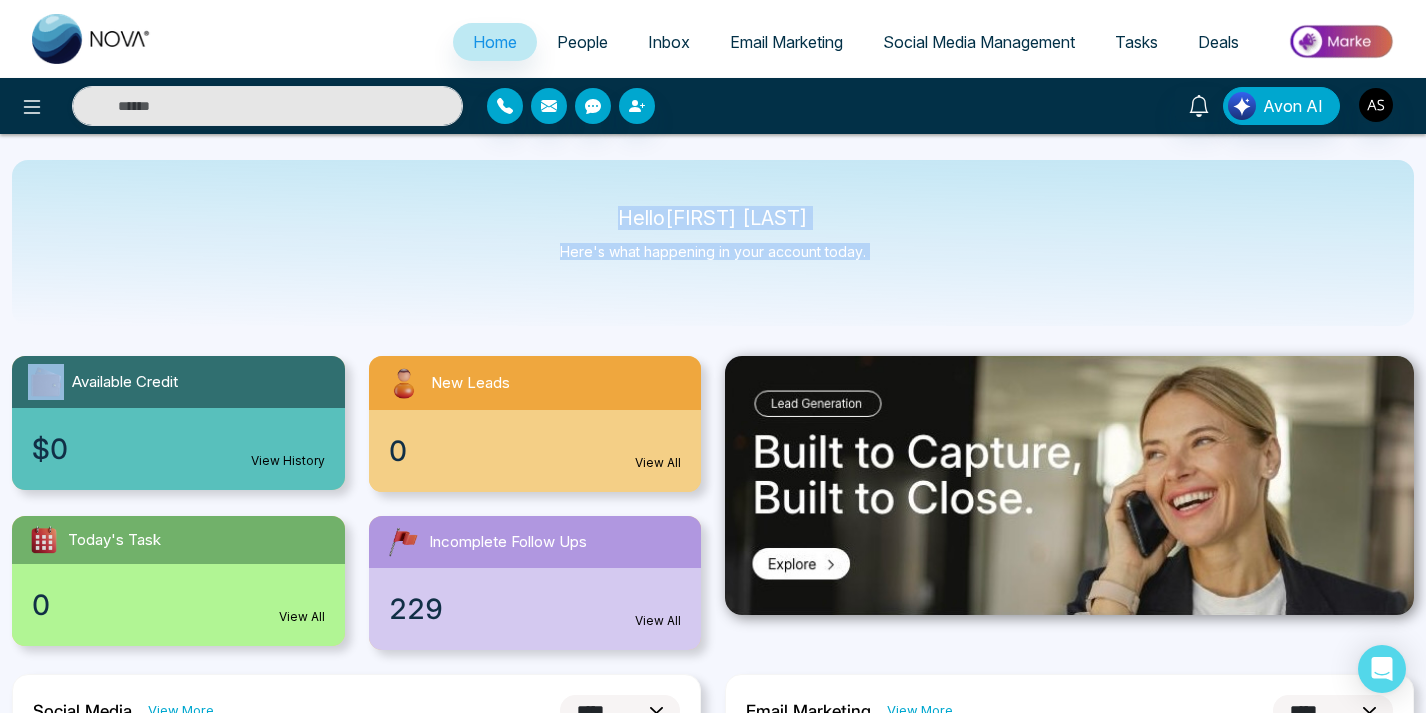 click on "Hello  Adarsh Srivastava Here's what happening in your account today." at bounding box center [713, 243] 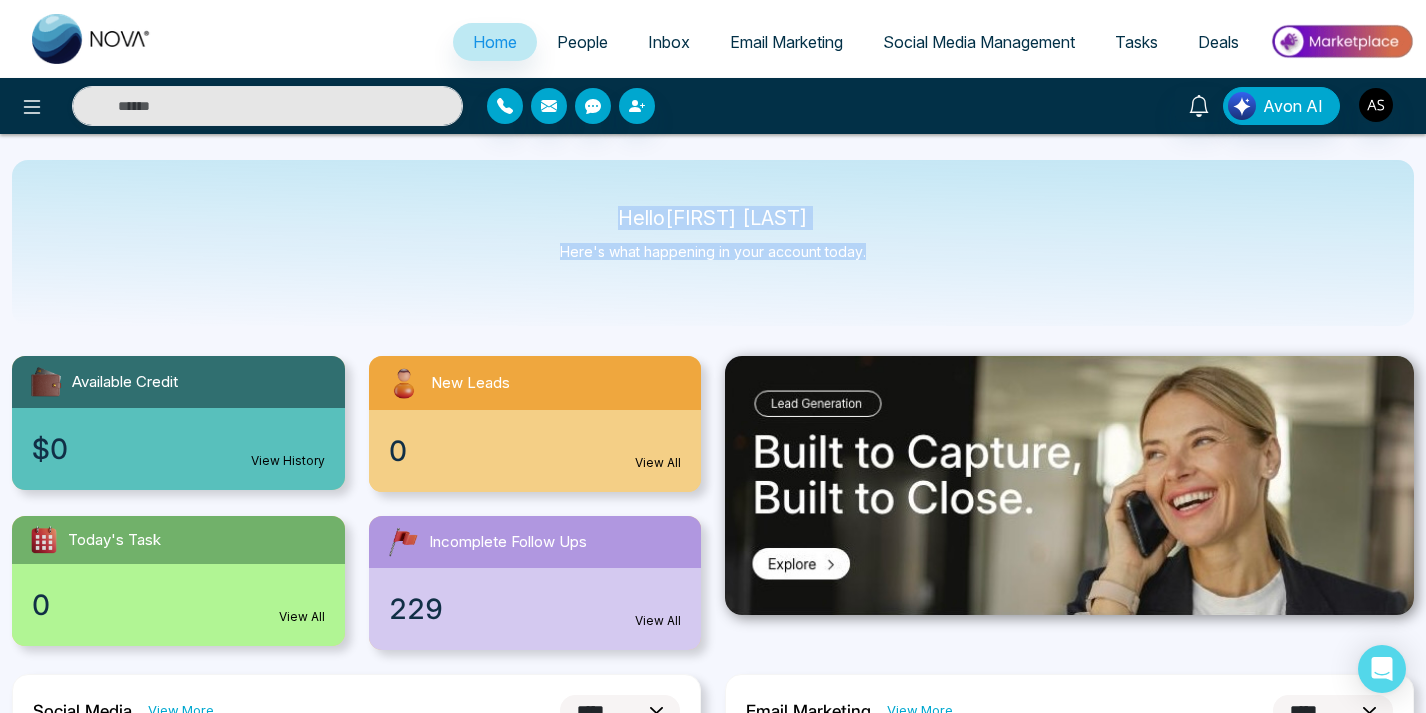 drag, startPoint x: 919, startPoint y: 260, endPoint x: 564, endPoint y: 218, distance: 357.47586 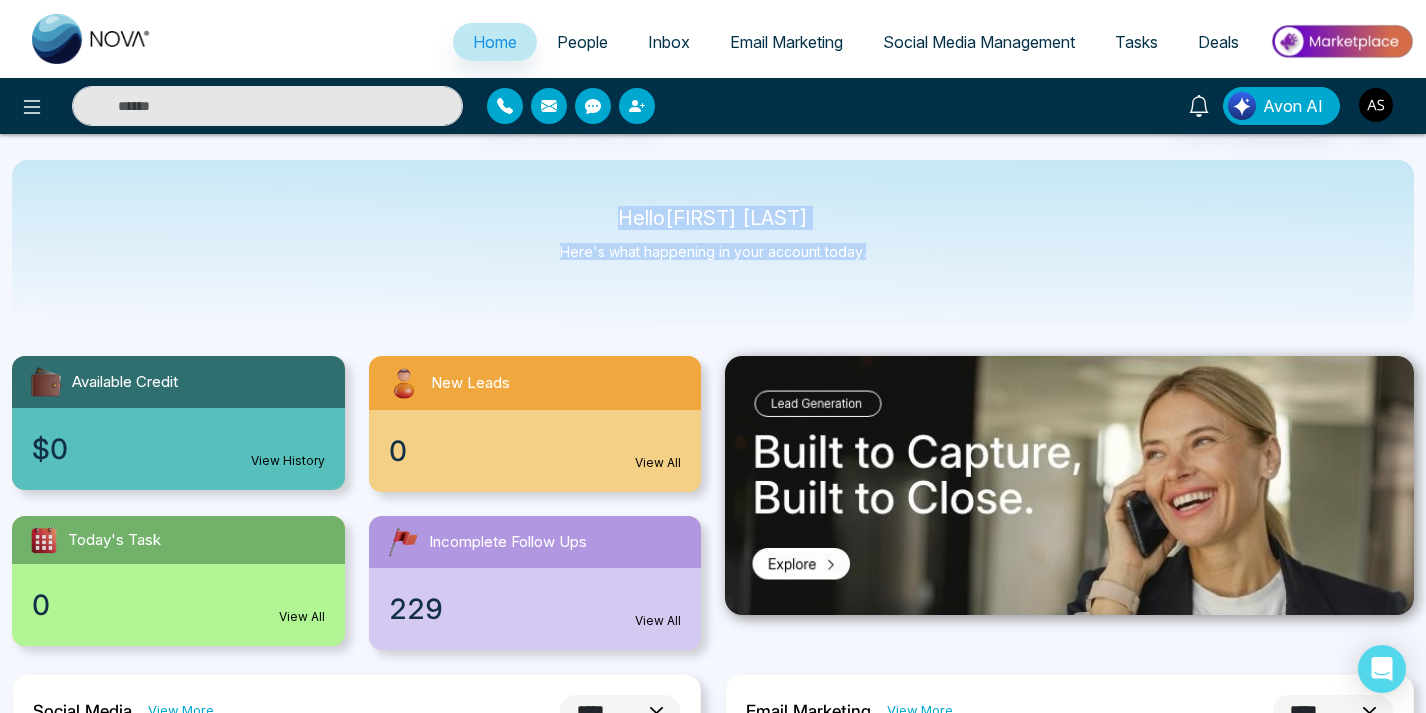 click on "Hello  Adarsh Srivastava Here's what happening in your account today." at bounding box center [713, 243] 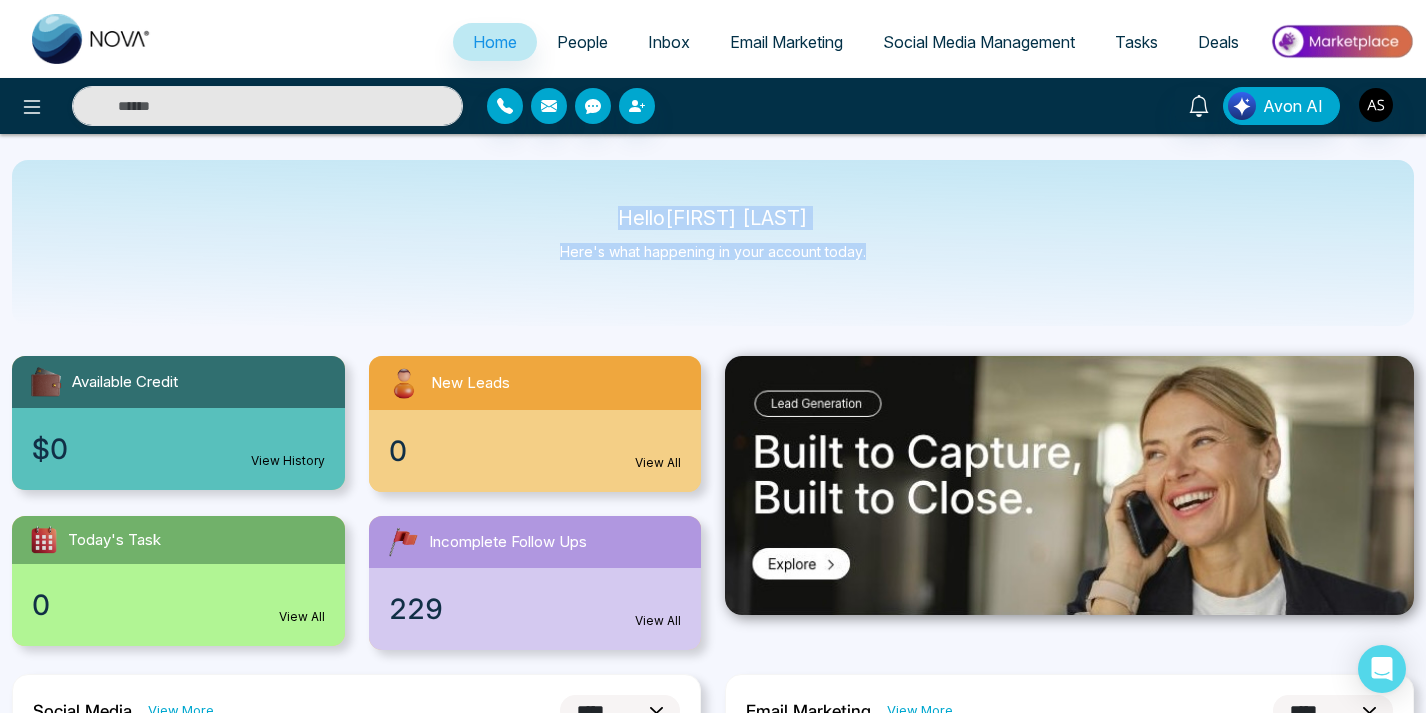 click on "Hello  Adarsh Srivastava" at bounding box center (713, 218) 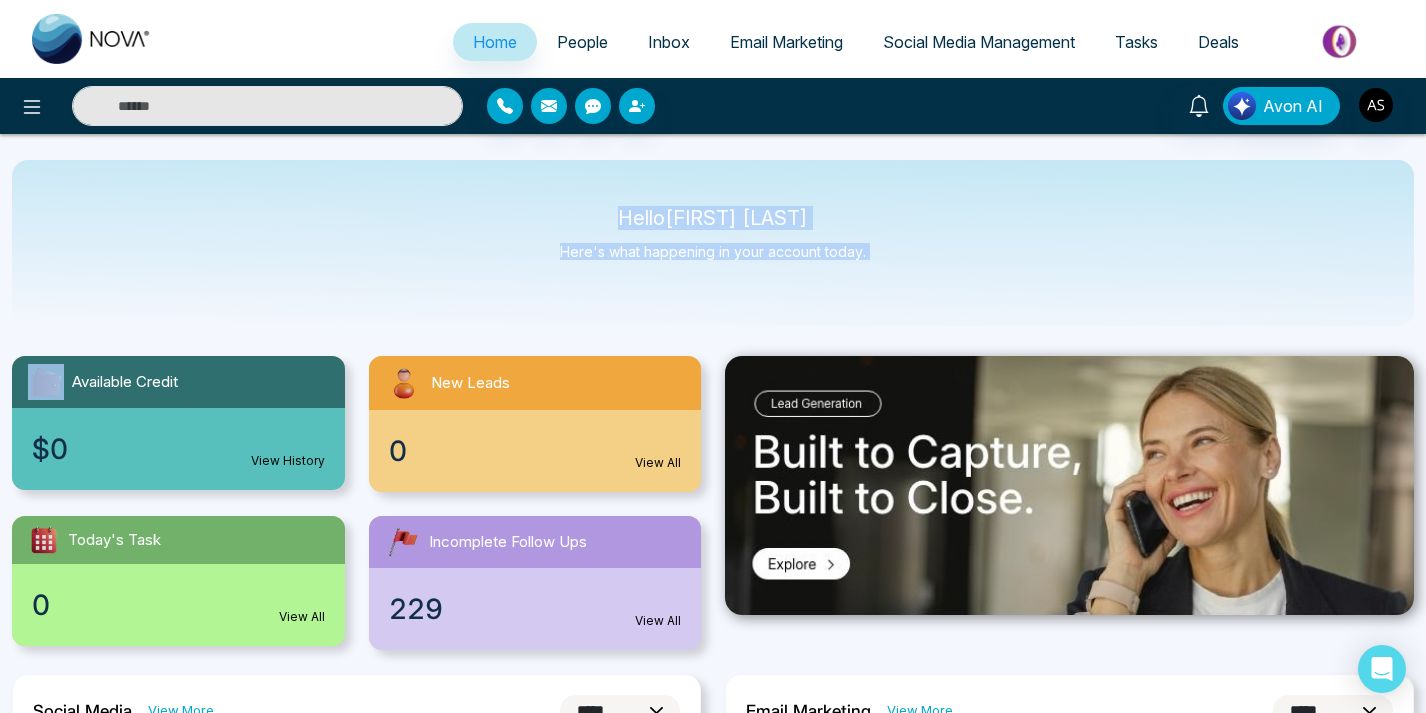 drag, startPoint x: 564, startPoint y: 218, endPoint x: 889, endPoint y: 267, distance: 328.6731 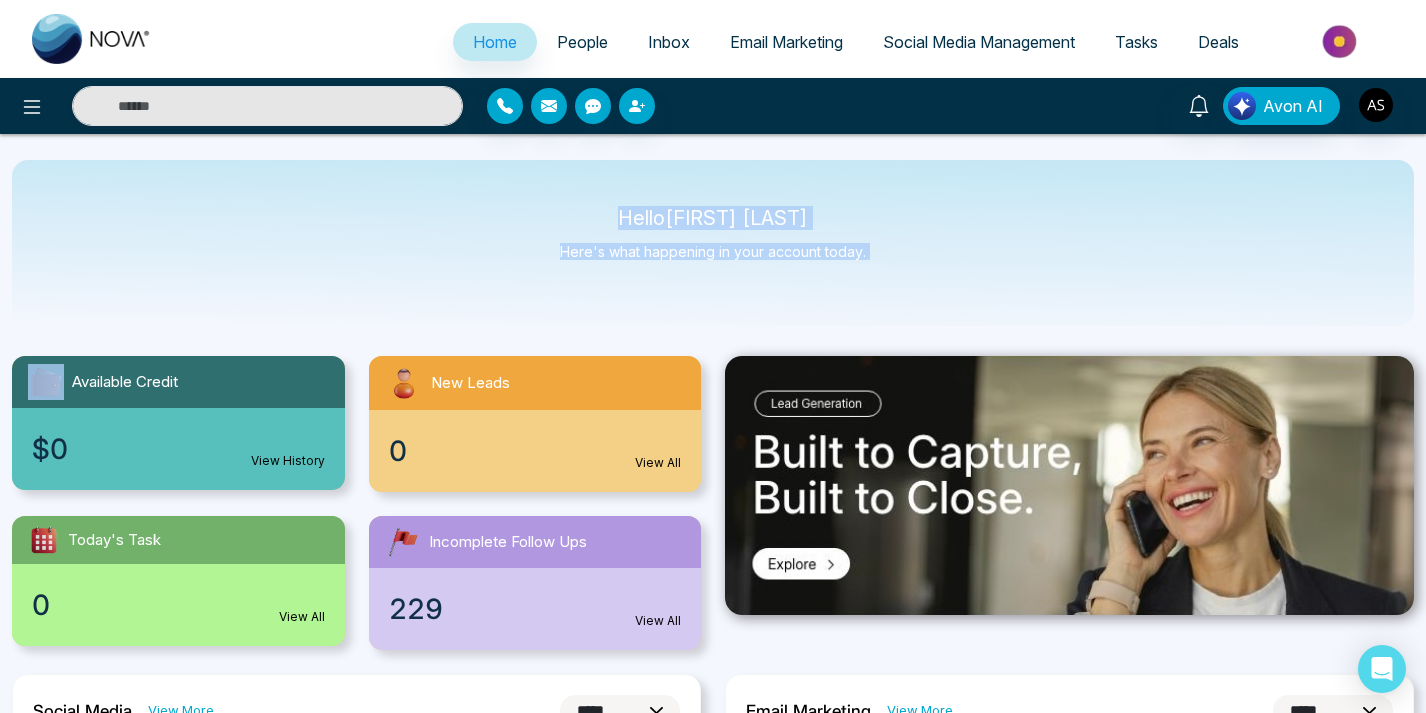 click on "Hello  Adarsh Srivastava Here's what happening in your account today." at bounding box center [713, 243] 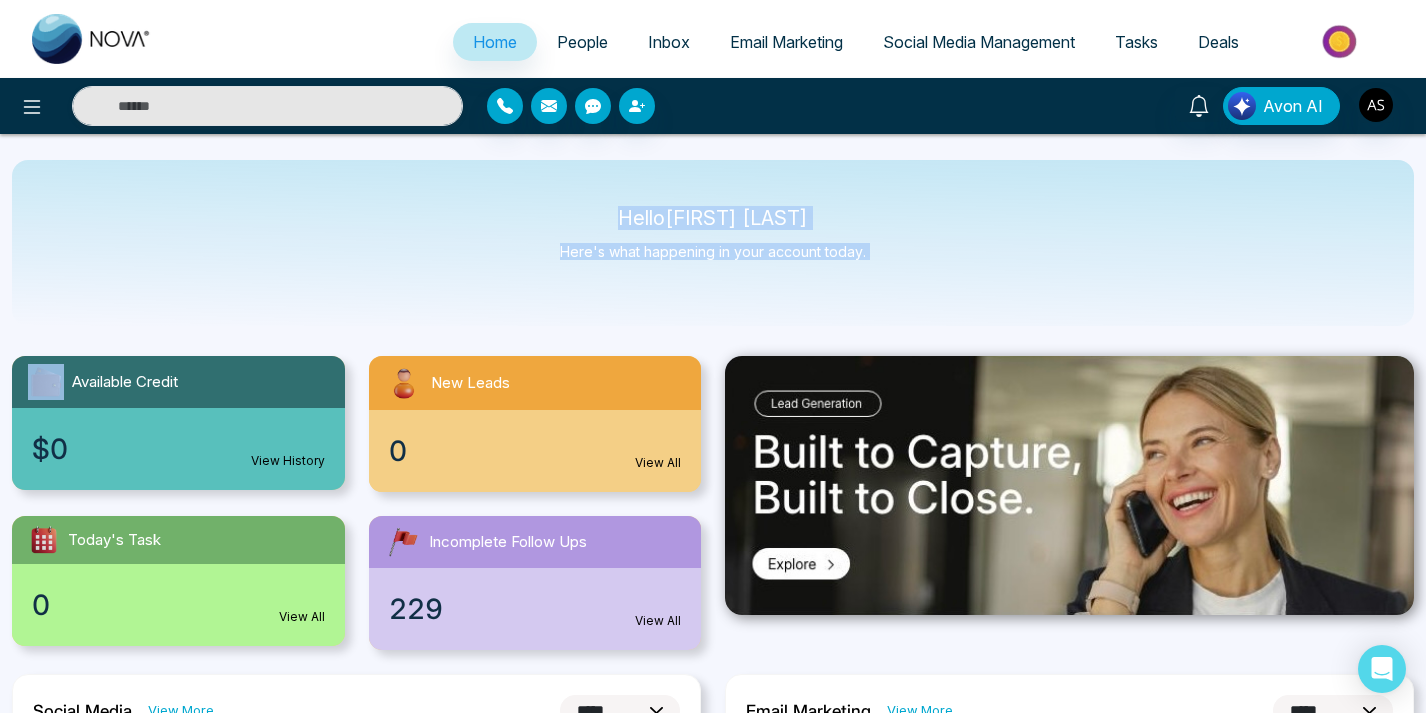 click on "Hello  Adarsh Srivastava Here's what happening in your account today." at bounding box center [713, 243] 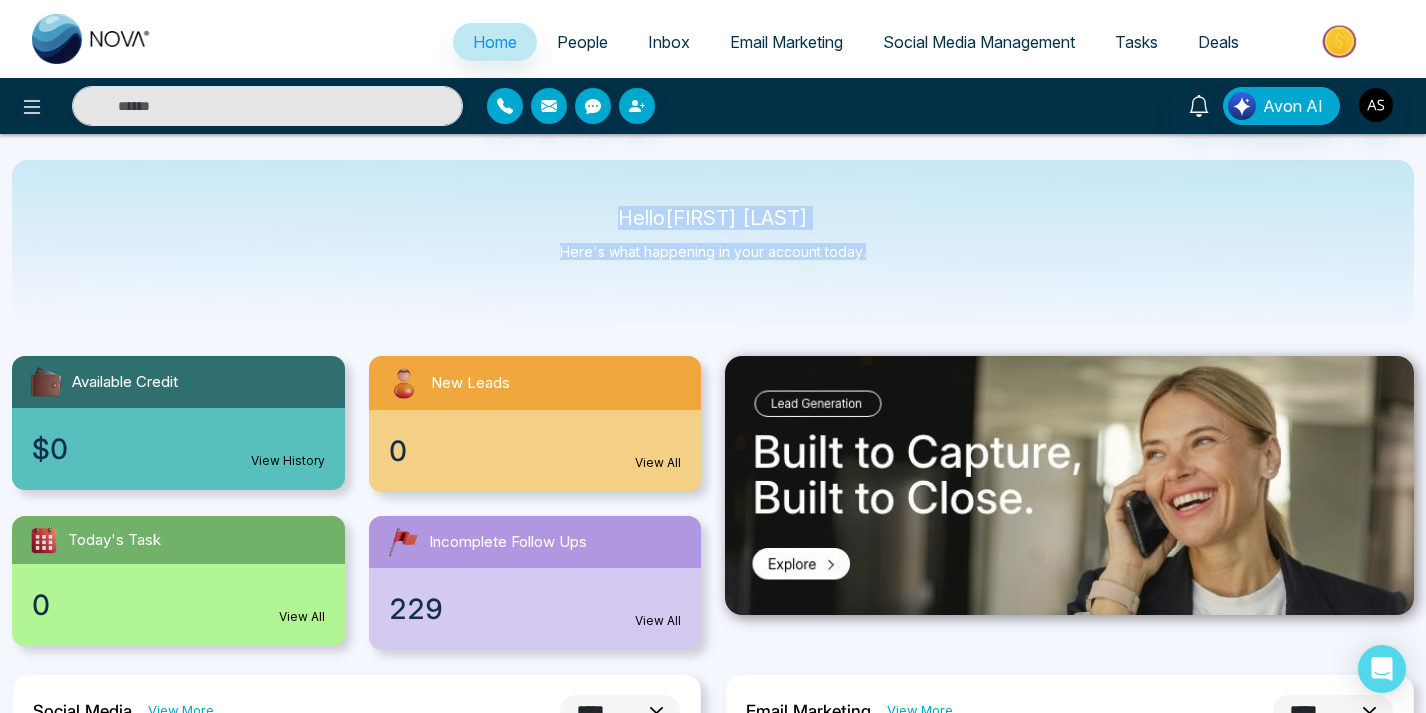 drag, startPoint x: 908, startPoint y: 255, endPoint x: 576, endPoint y: 217, distance: 334.16763 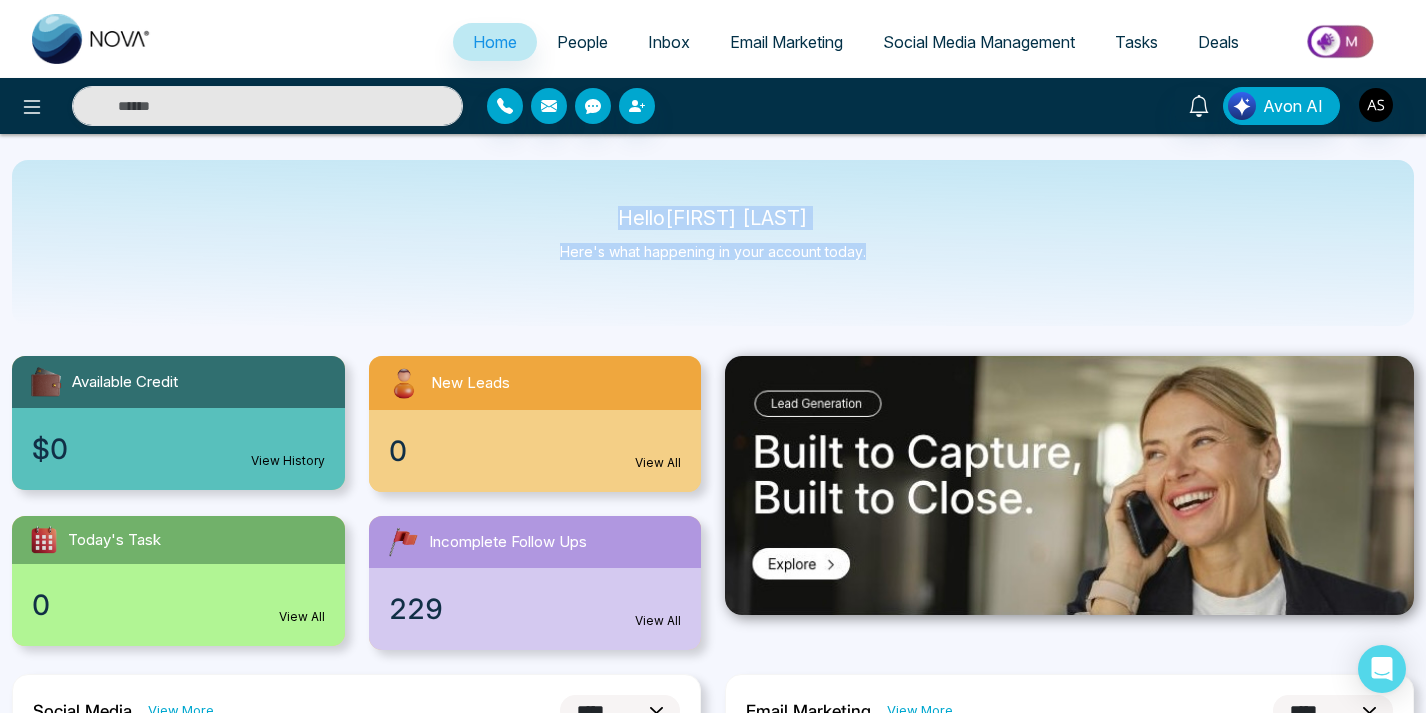 click on "Hello  Adarsh Srivastava Here's what happening in your account today." at bounding box center [713, 243] 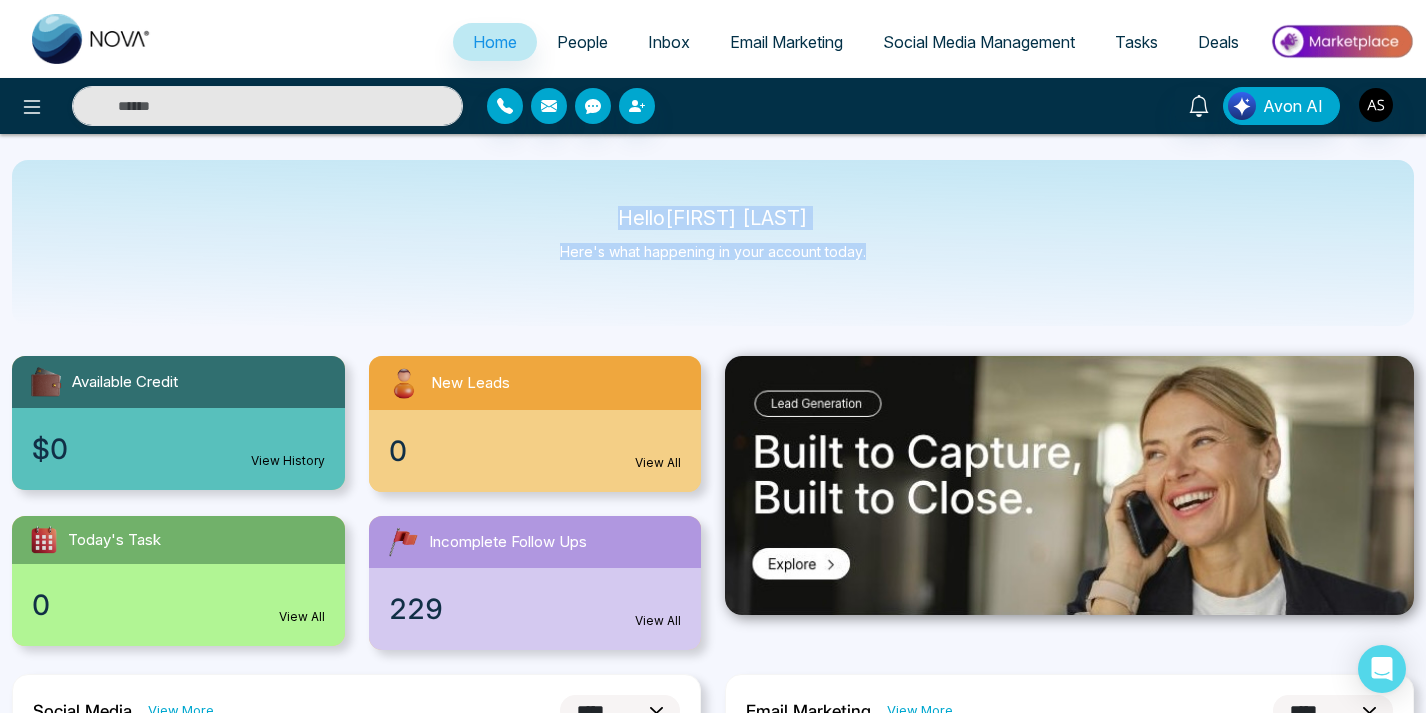 click on "Hello  Adarsh Srivastava" at bounding box center [713, 218] 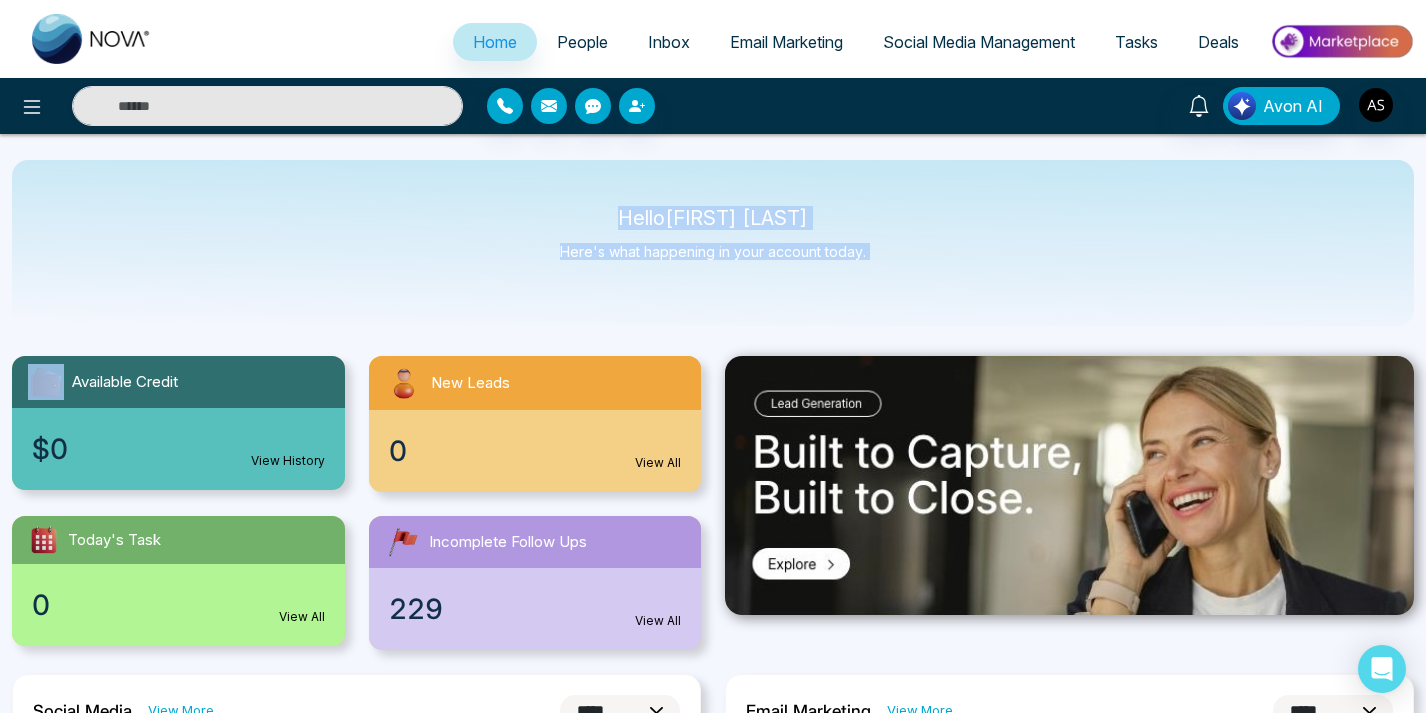 drag, startPoint x: 576, startPoint y: 217, endPoint x: 819, endPoint y: 260, distance: 246.7752 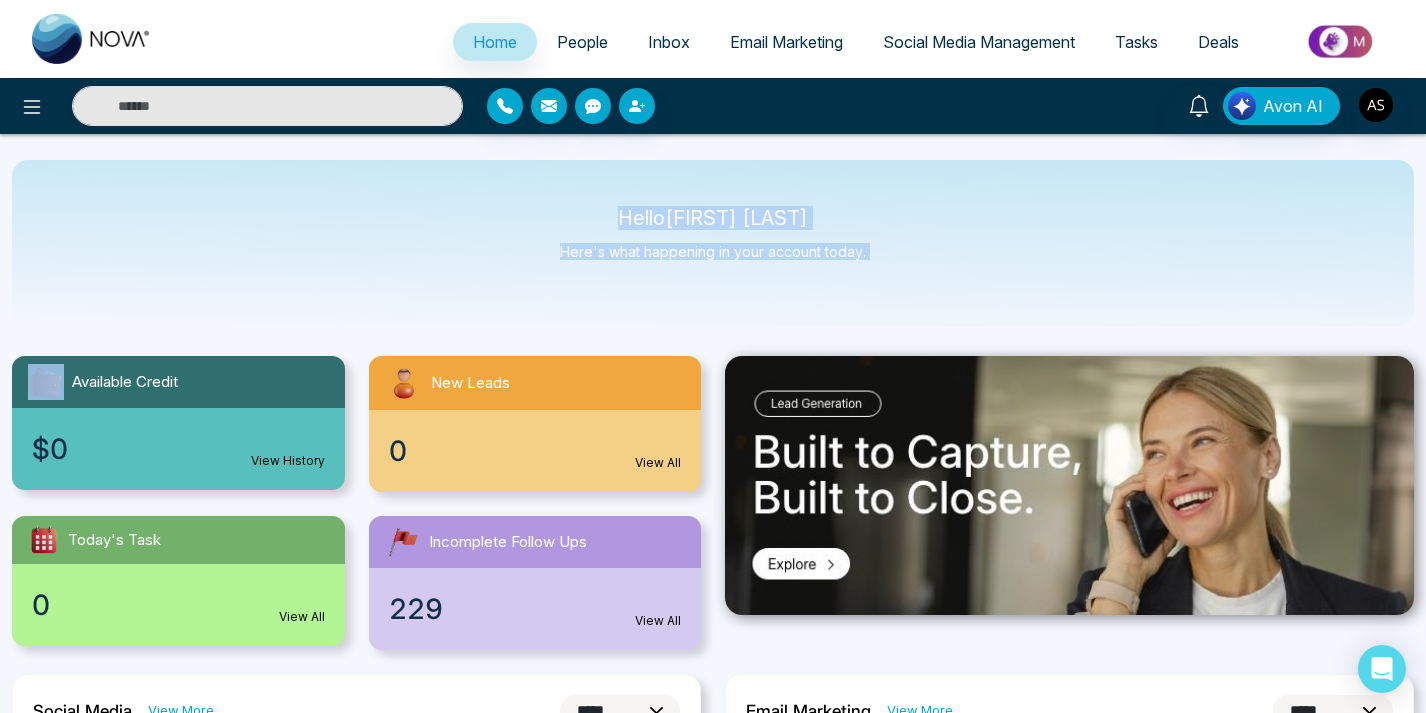 click on "Hello  Adarsh Srivastava Here's what happening in your account today." at bounding box center (713, 243) 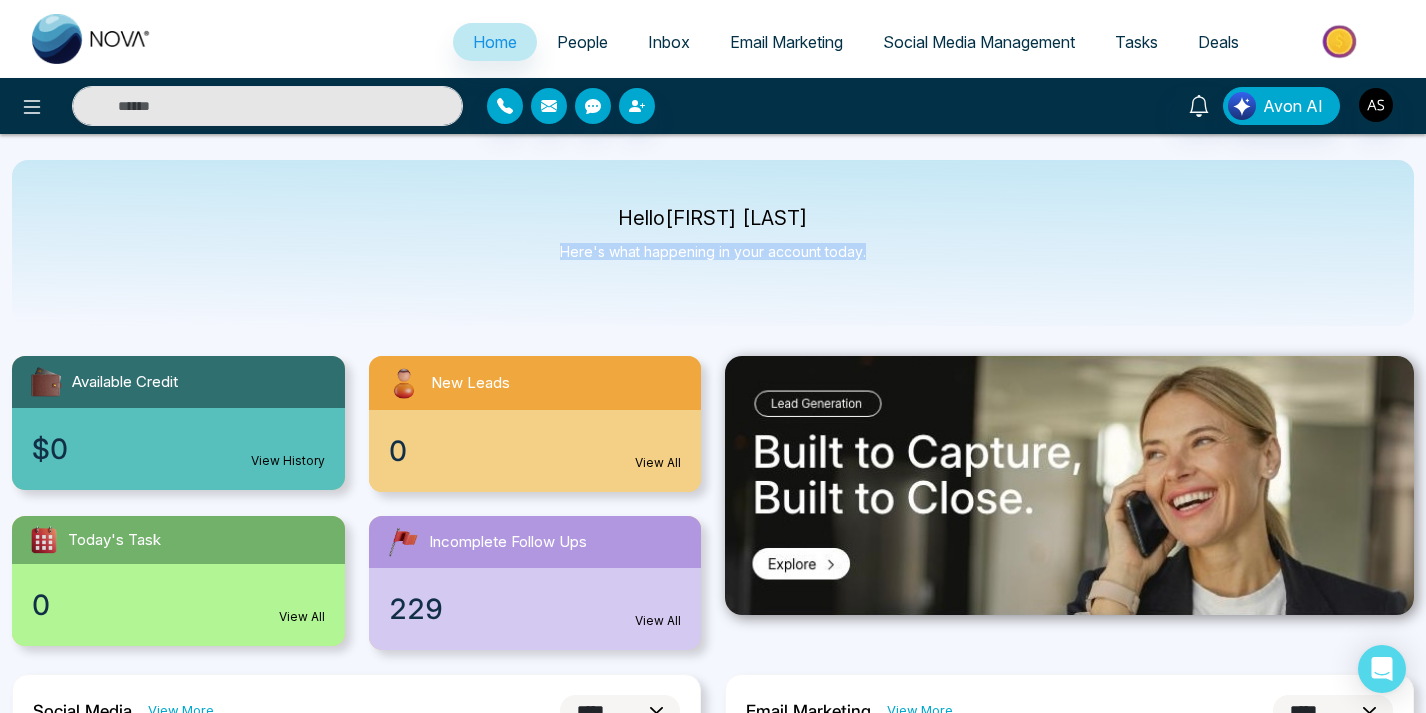 drag, startPoint x: 953, startPoint y: 259, endPoint x: 558, endPoint y: 228, distance: 396.2146 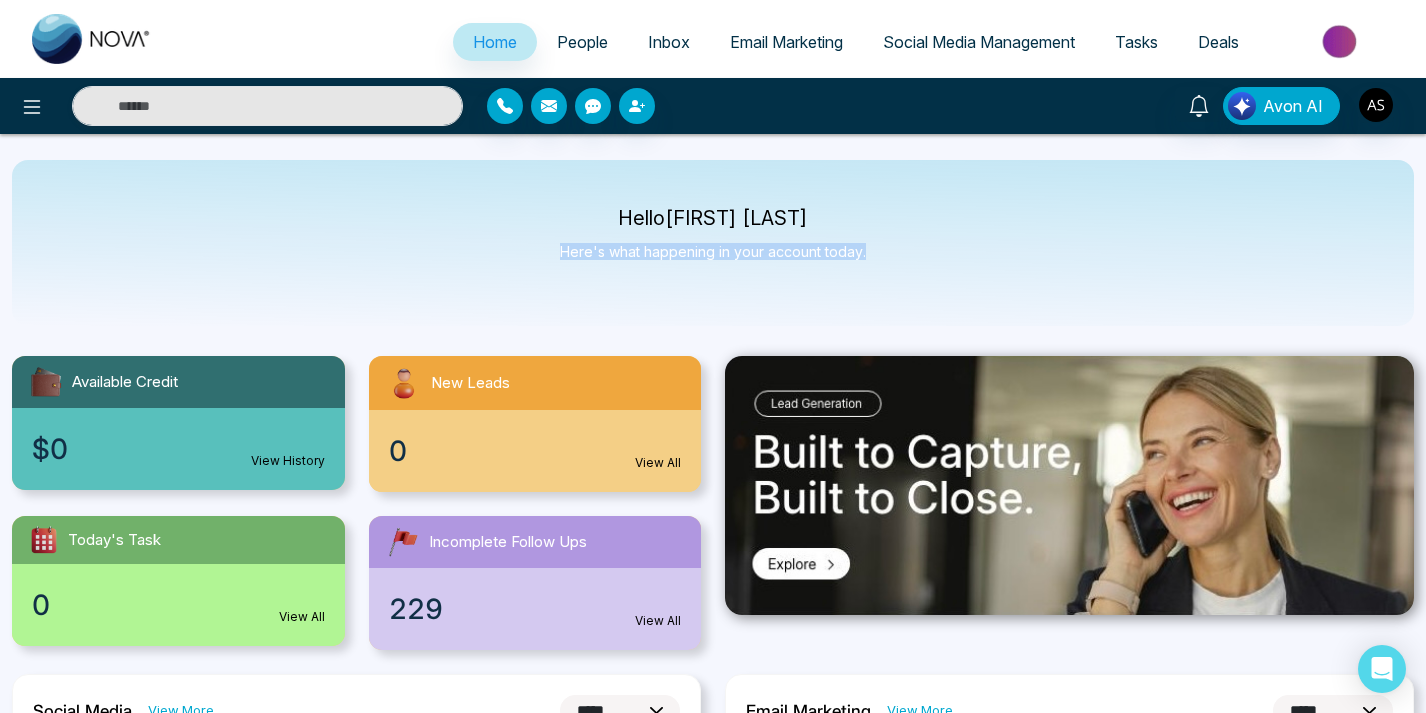 click on "Hello  Adarsh Srivastava Here's what happening in your account today." at bounding box center (713, 243) 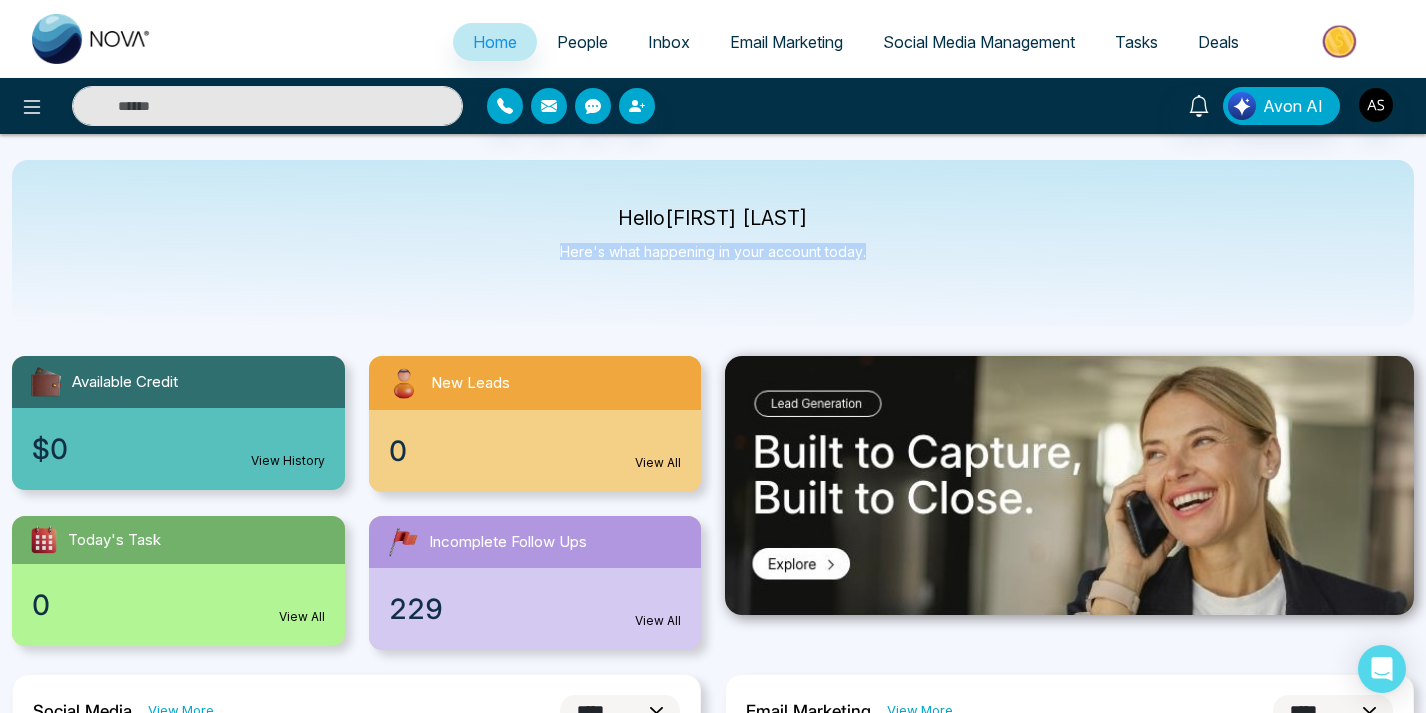 click on "Hello  Adarsh Srivastava Here's what happening in your account today." at bounding box center [713, 243] 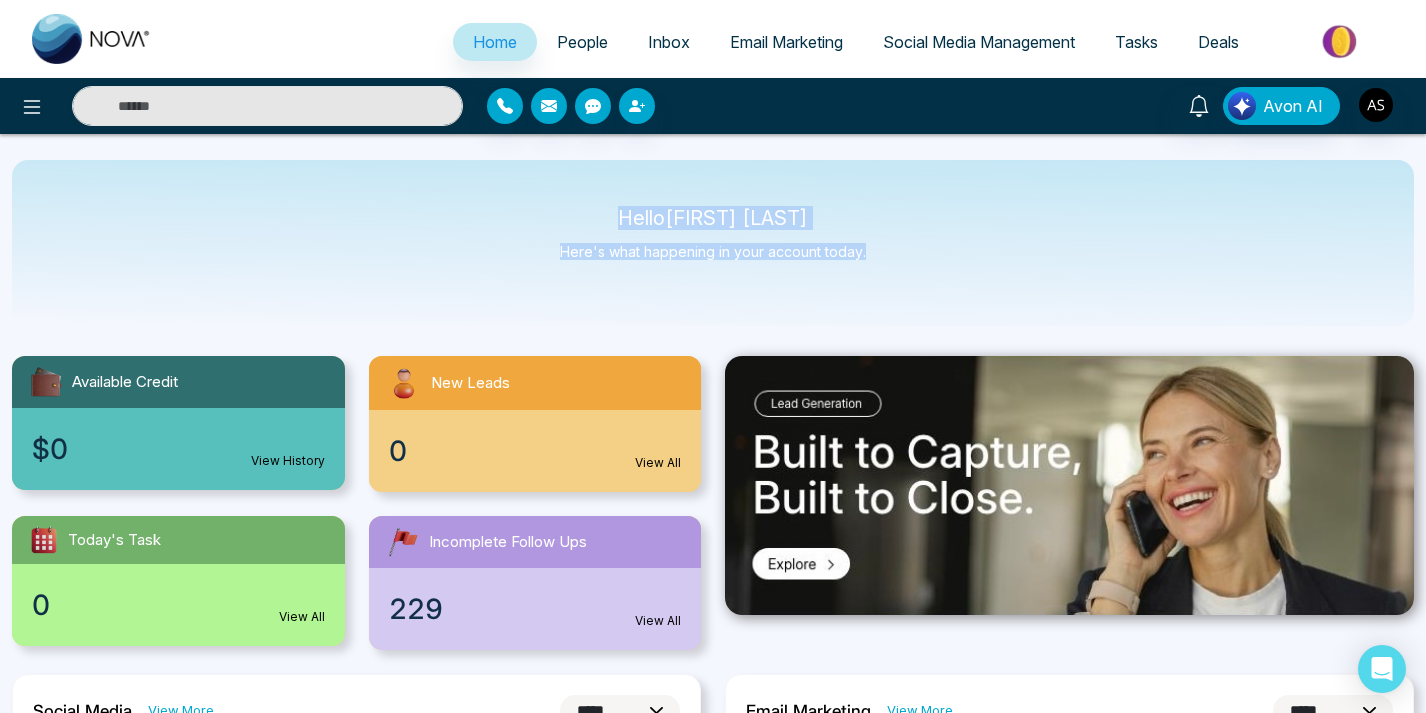 drag, startPoint x: 562, startPoint y: 206, endPoint x: 855, endPoint y: 271, distance: 300.12332 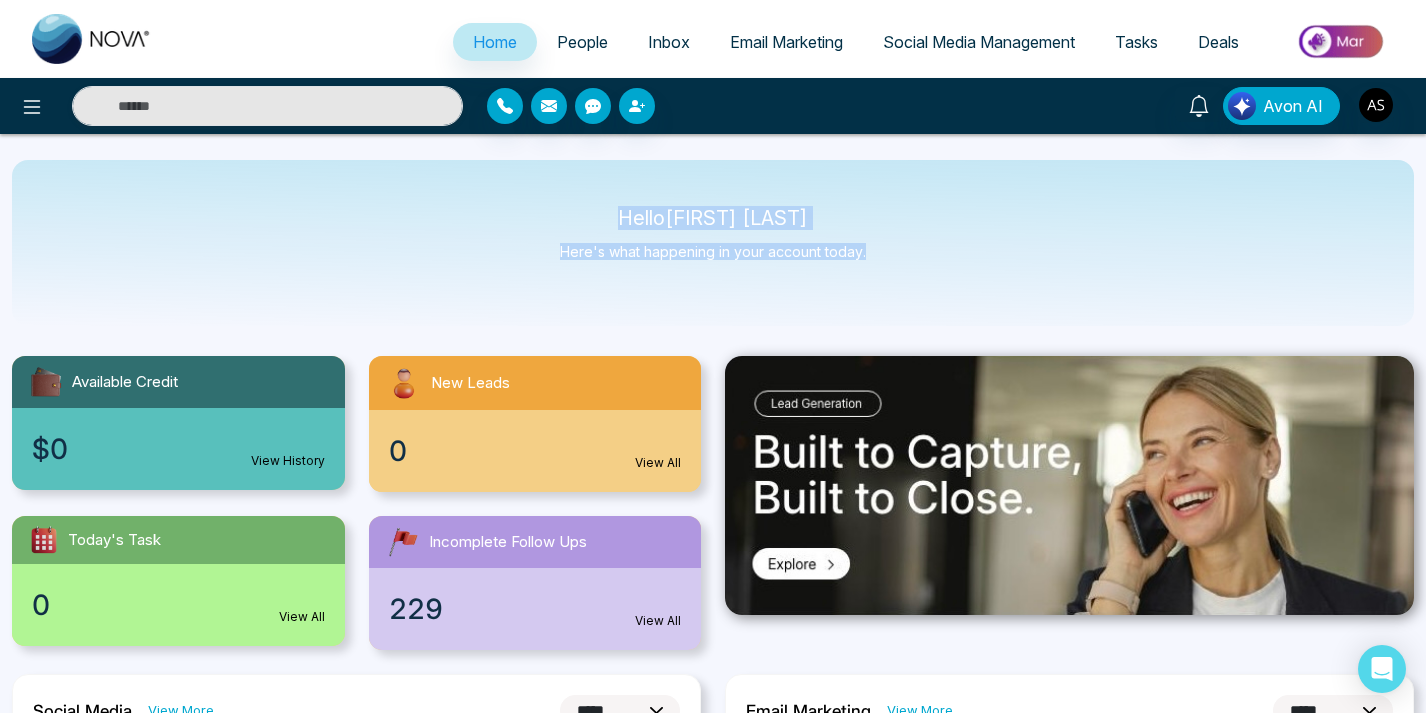 click on "Hello  Adarsh Srivastava Here's what happening in your account today." at bounding box center (713, 243) 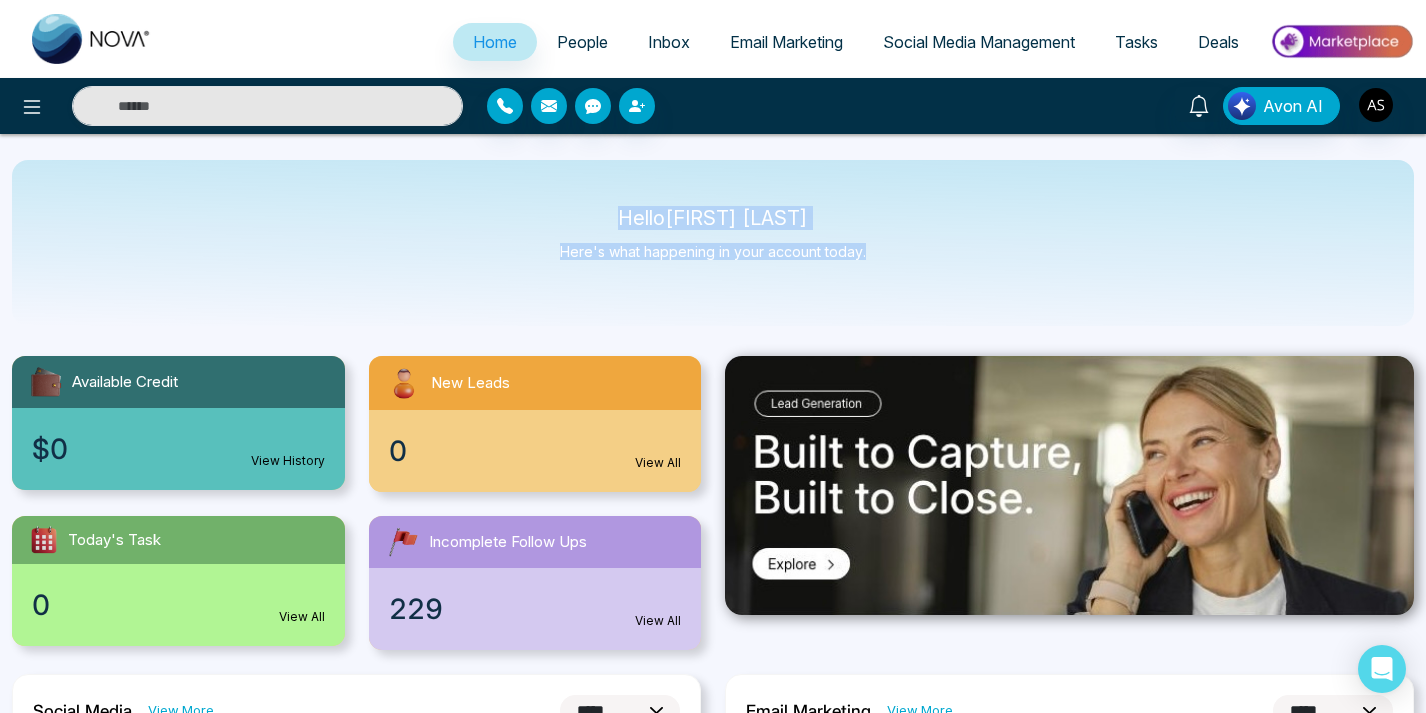 click on "Hello  Adarsh Srivastava Here's what happening in your account today." at bounding box center [713, 243] 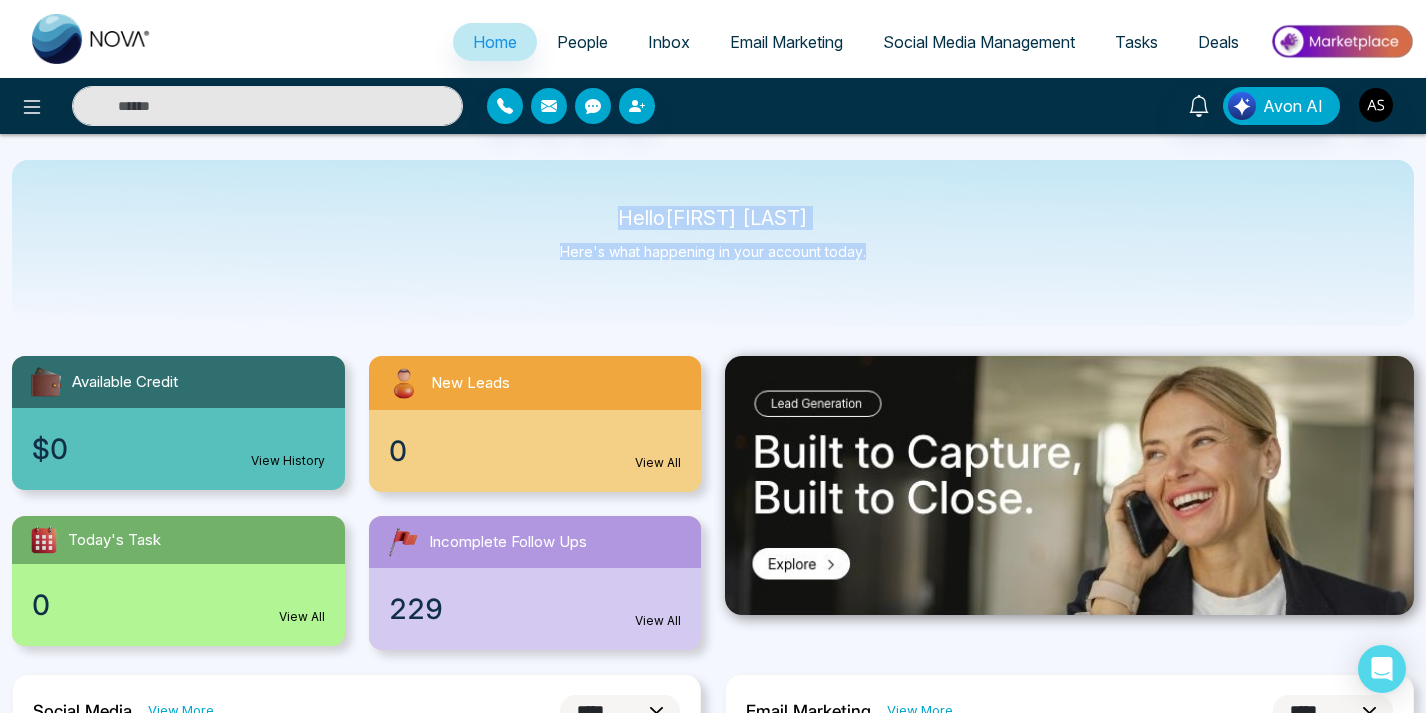 drag, startPoint x: 900, startPoint y: 258, endPoint x: 562, endPoint y: 210, distance: 341.39127 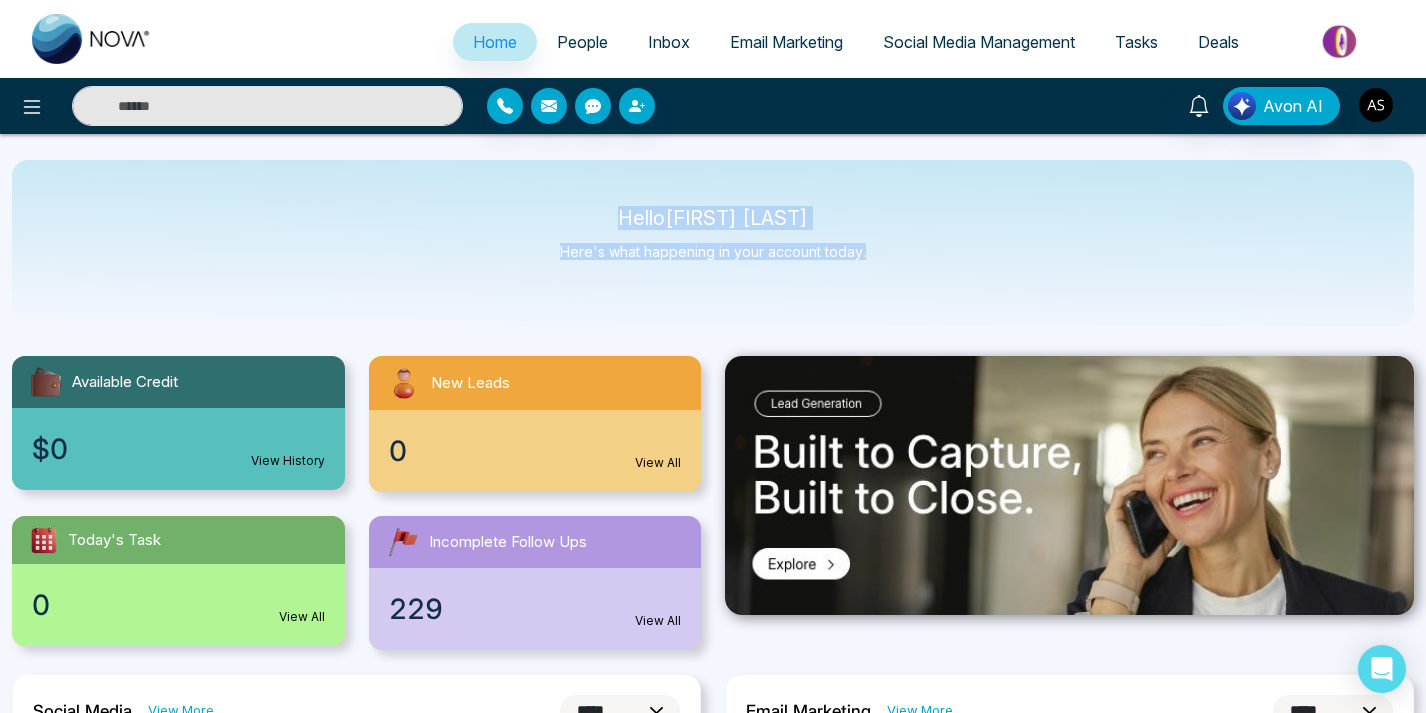 click on "Hello  Adarsh Srivastava" at bounding box center [713, 218] 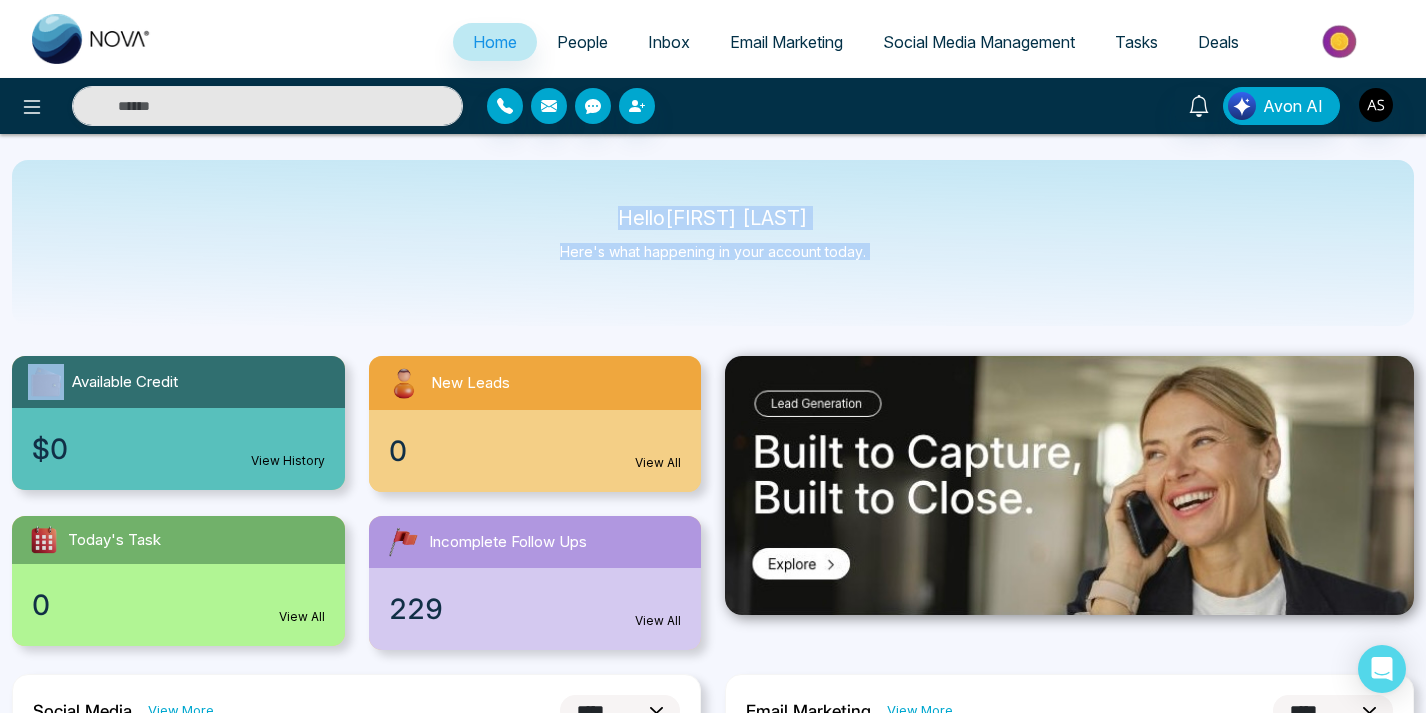 drag, startPoint x: 562, startPoint y: 210, endPoint x: 863, endPoint y: 261, distance: 305.29004 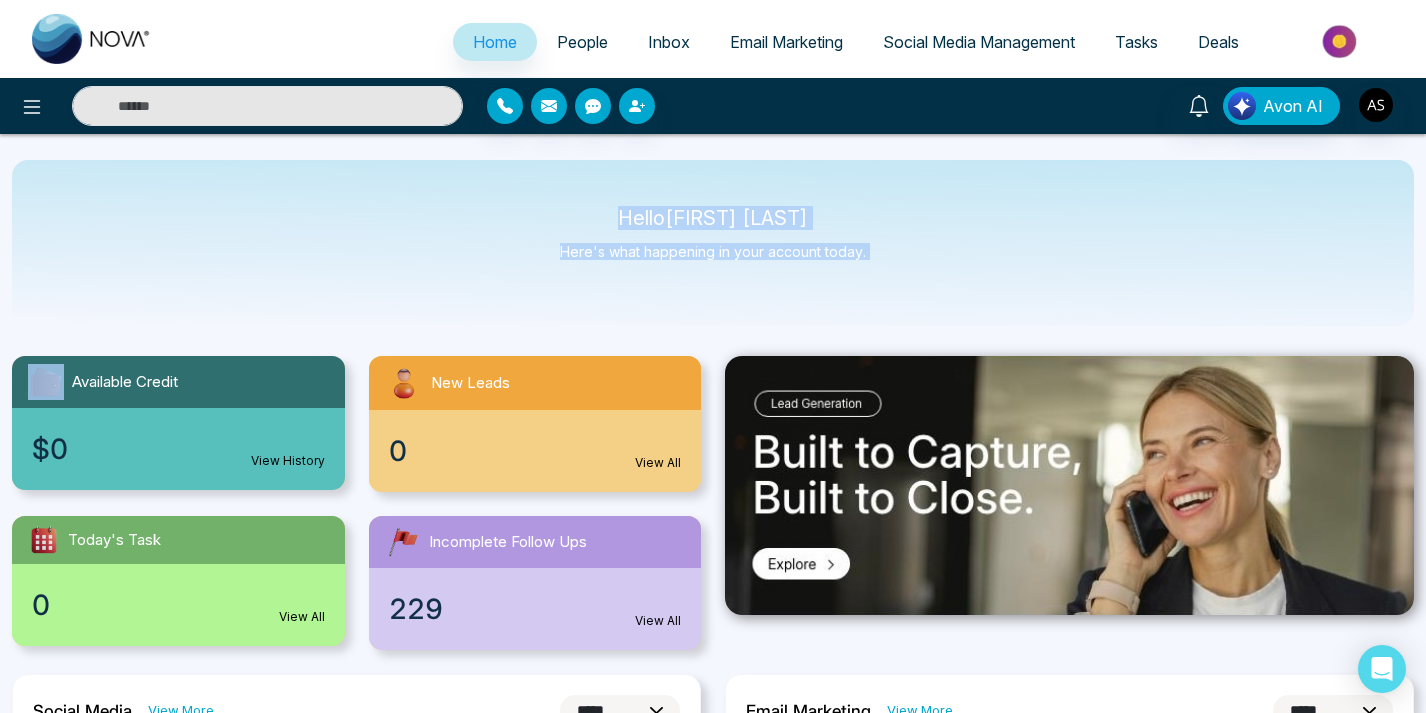 click on "Hello  Adarsh Srivastava Here's what happening in your account today." at bounding box center [713, 243] 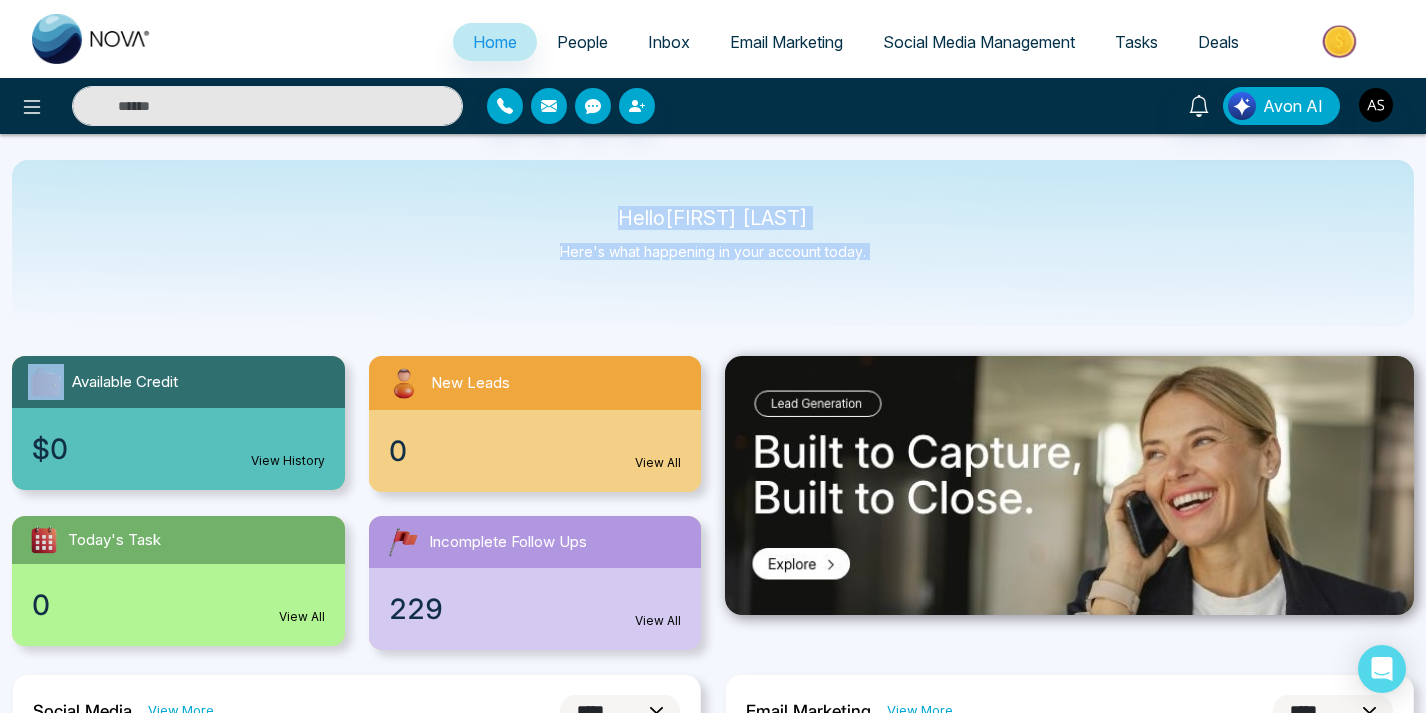 click on "Hello  Adarsh Srivastava Here's what happening in your account today." at bounding box center [713, 243] 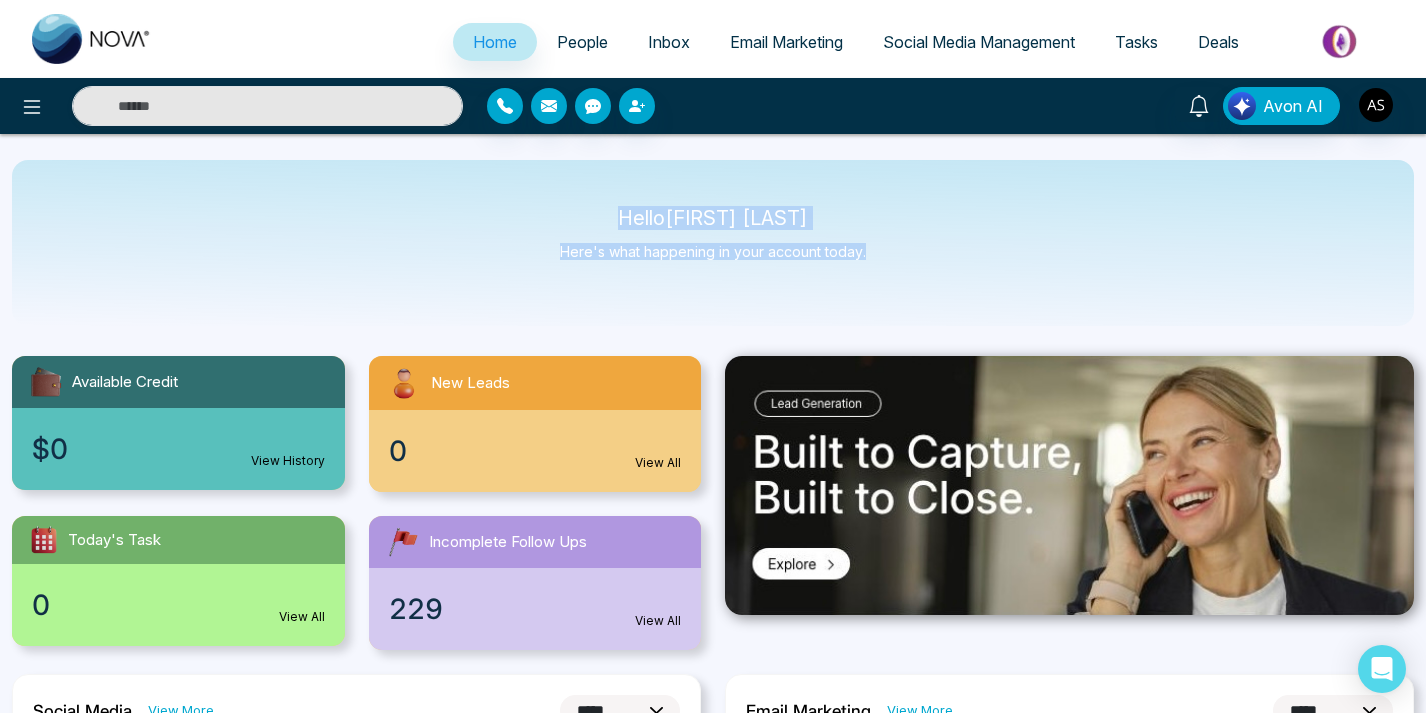 drag, startPoint x: 882, startPoint y: 258, endPoint x: 549, endPoint y: 218, distance: 335.3938 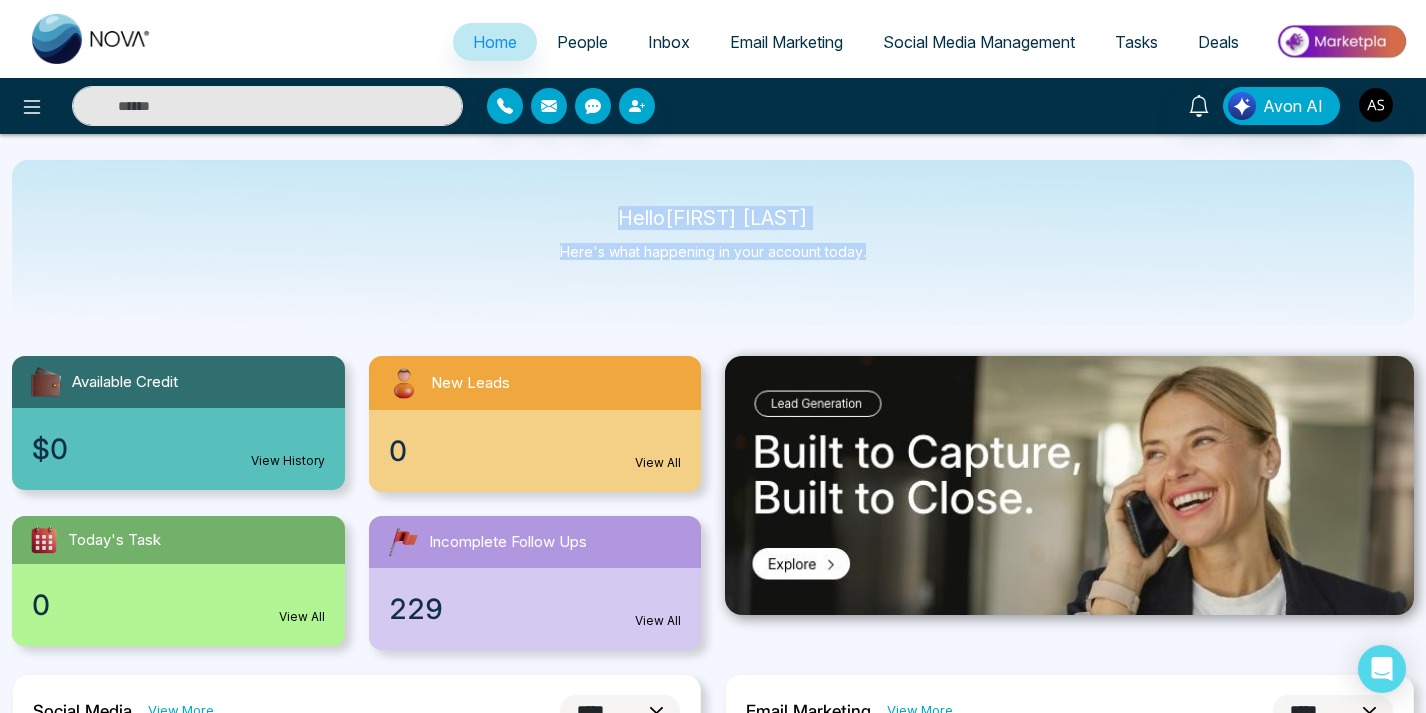 click on "Hello  Adarsh Srivastava Here's what happening in your account today." at bounding box center [713, 243] 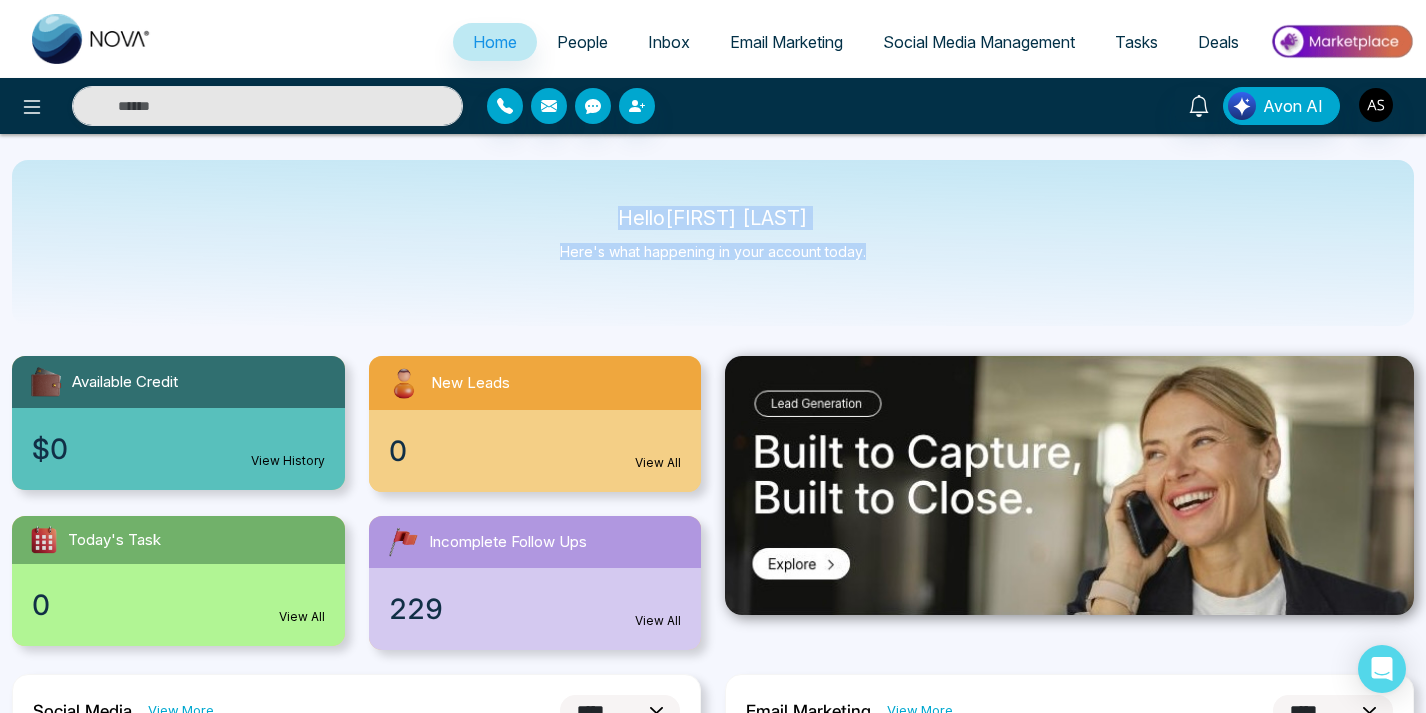 click on "Hello  Adarsh Srivastava Here's what happening in your account today." at bounding box center (713, 243) 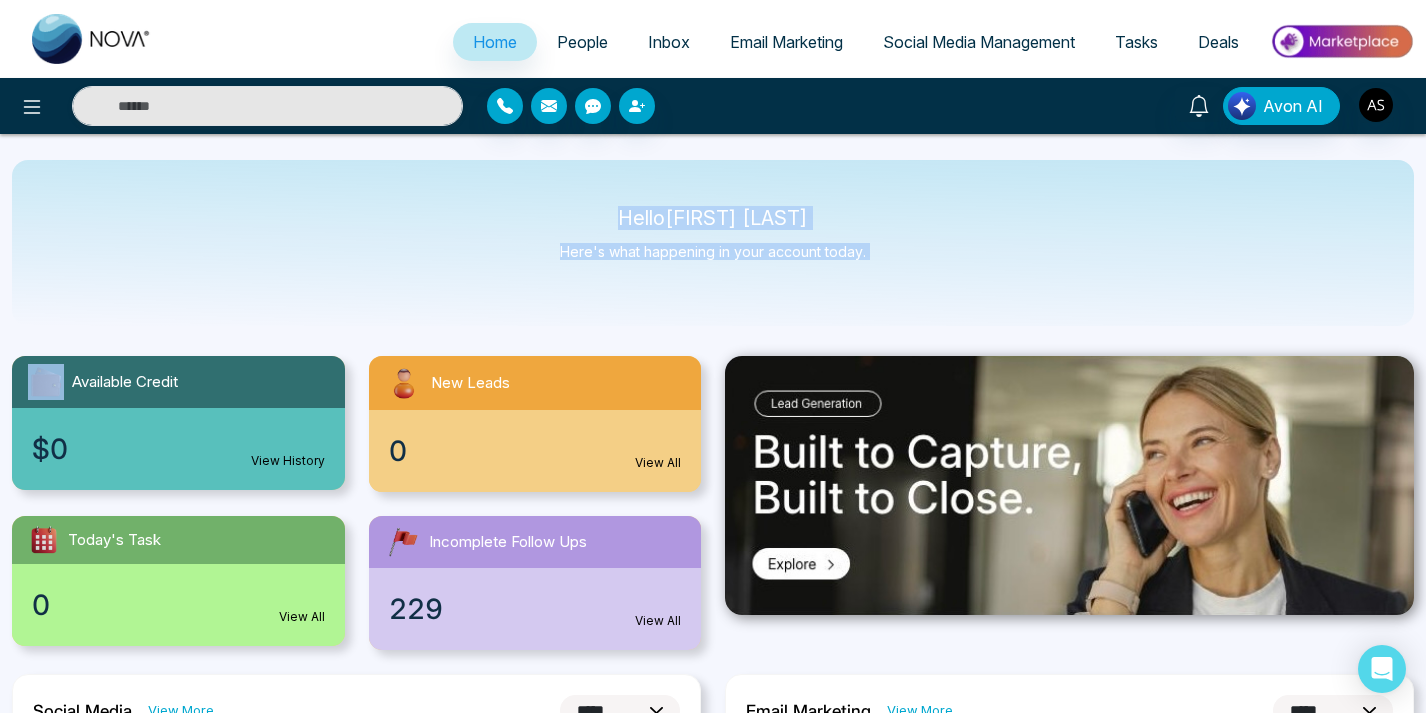 drag, startPoint x: 549, startPoint y: 218, endPoint x: 861, endPoint y: 273, distance: 316.81067 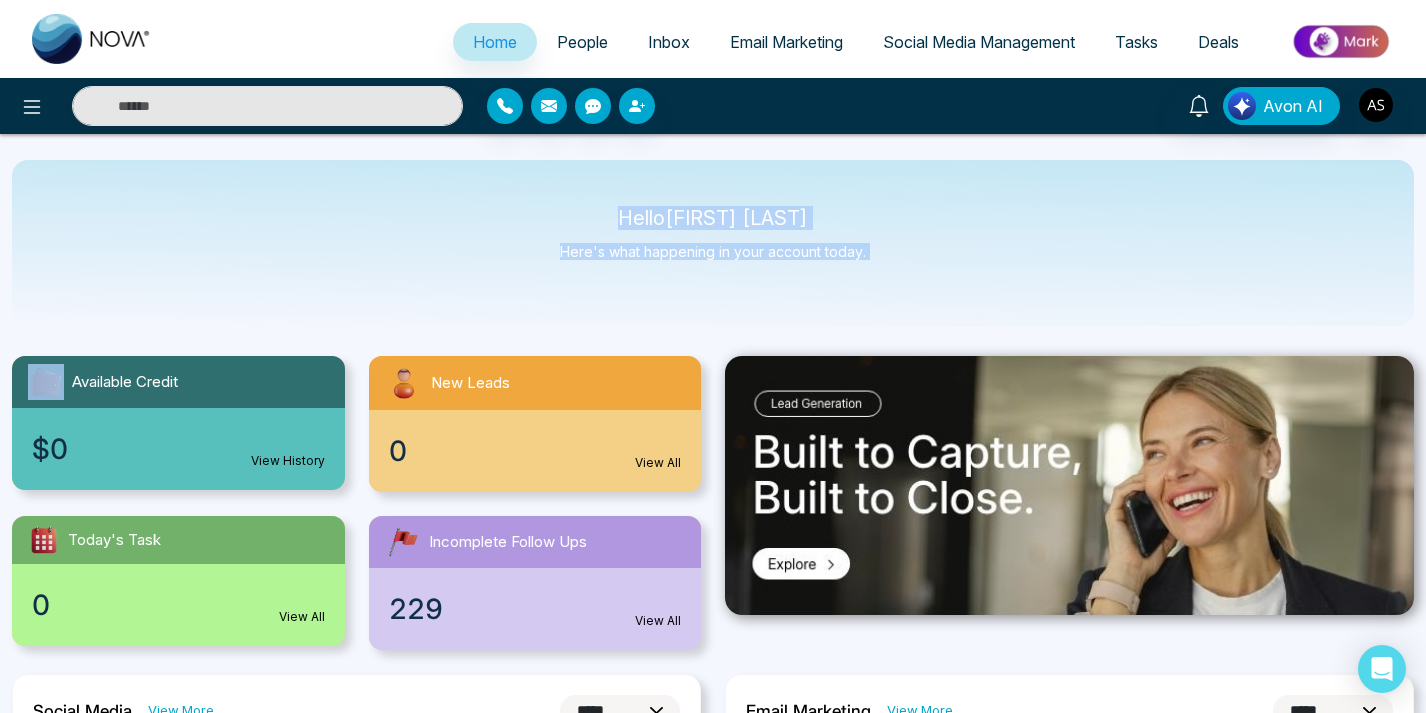 click on "Hello  Adarsh Srivastava Here's what happening in your account today." at bounding box center (713, 243) 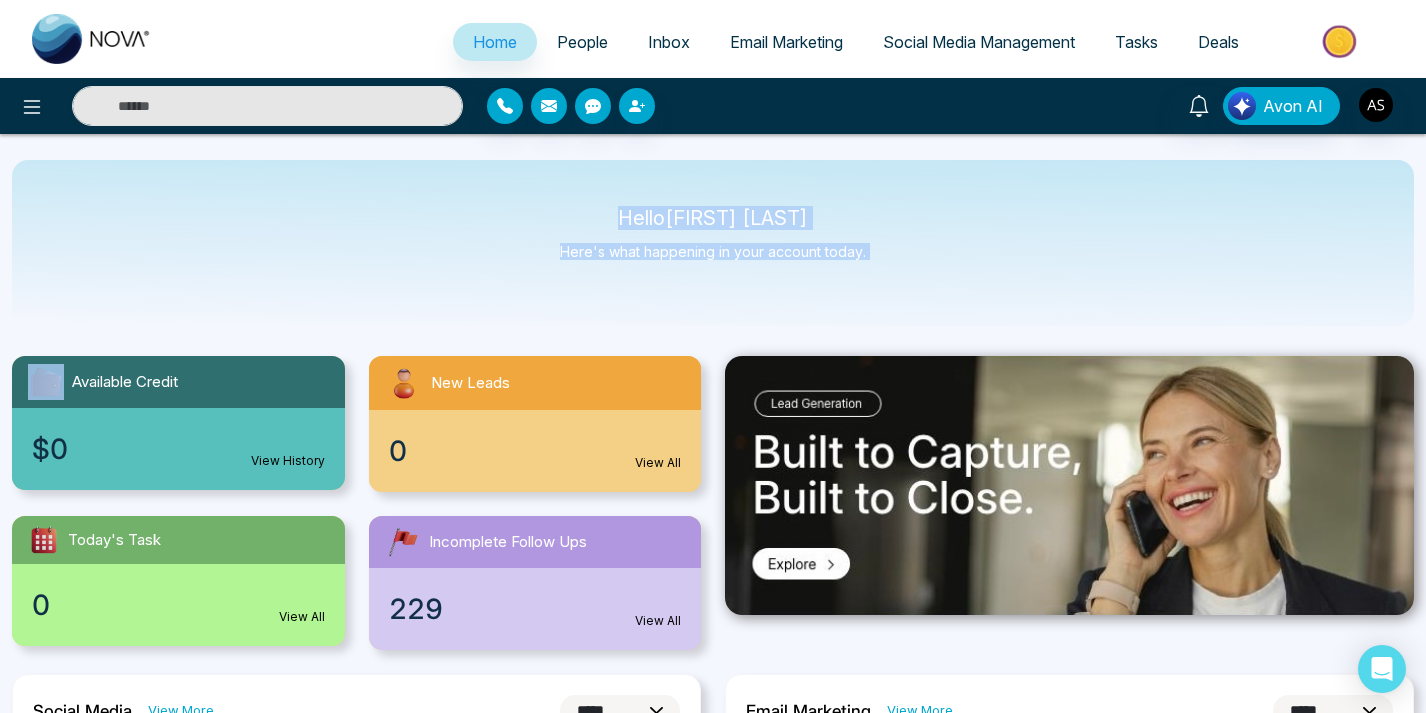 click on "Hello  Adarsh Srivastava Here's what happening in your account today." at bounding box center [713, 243] 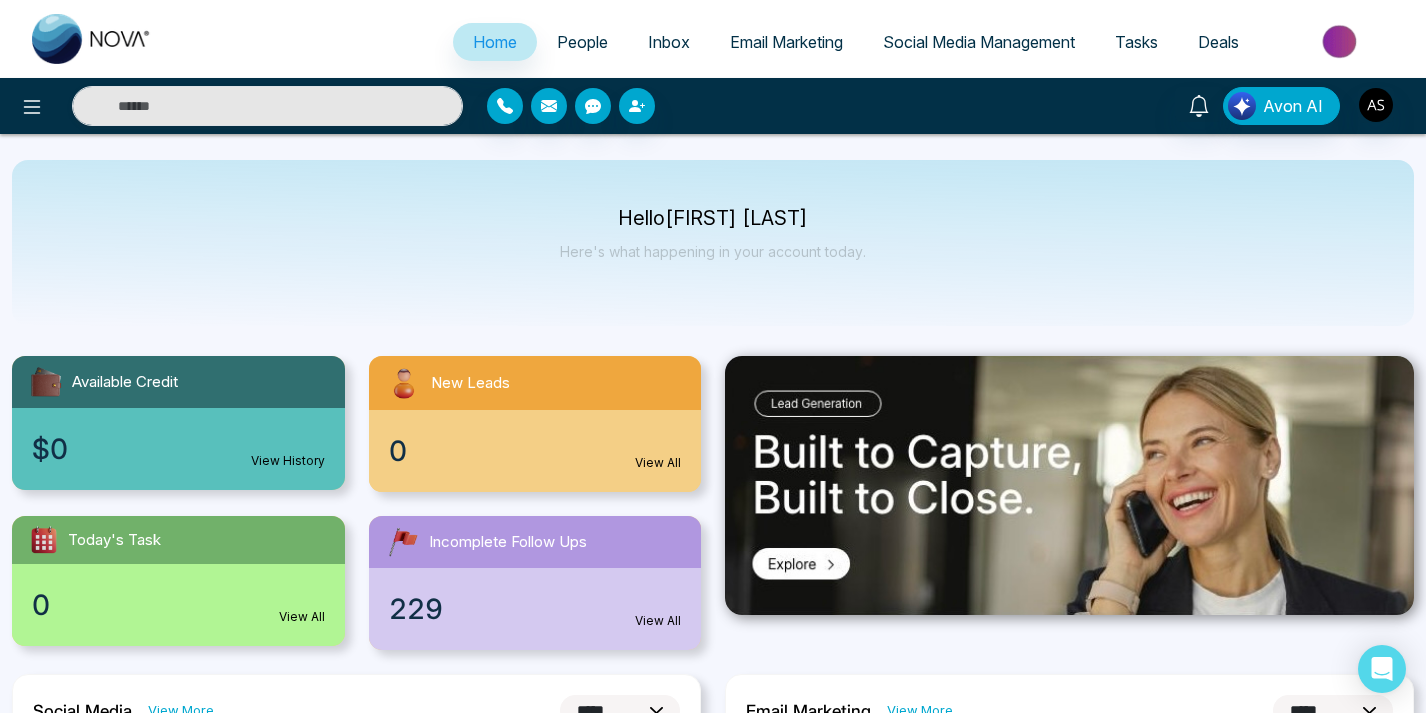 click on "Avon AI" at bounding box center (1129, 106) 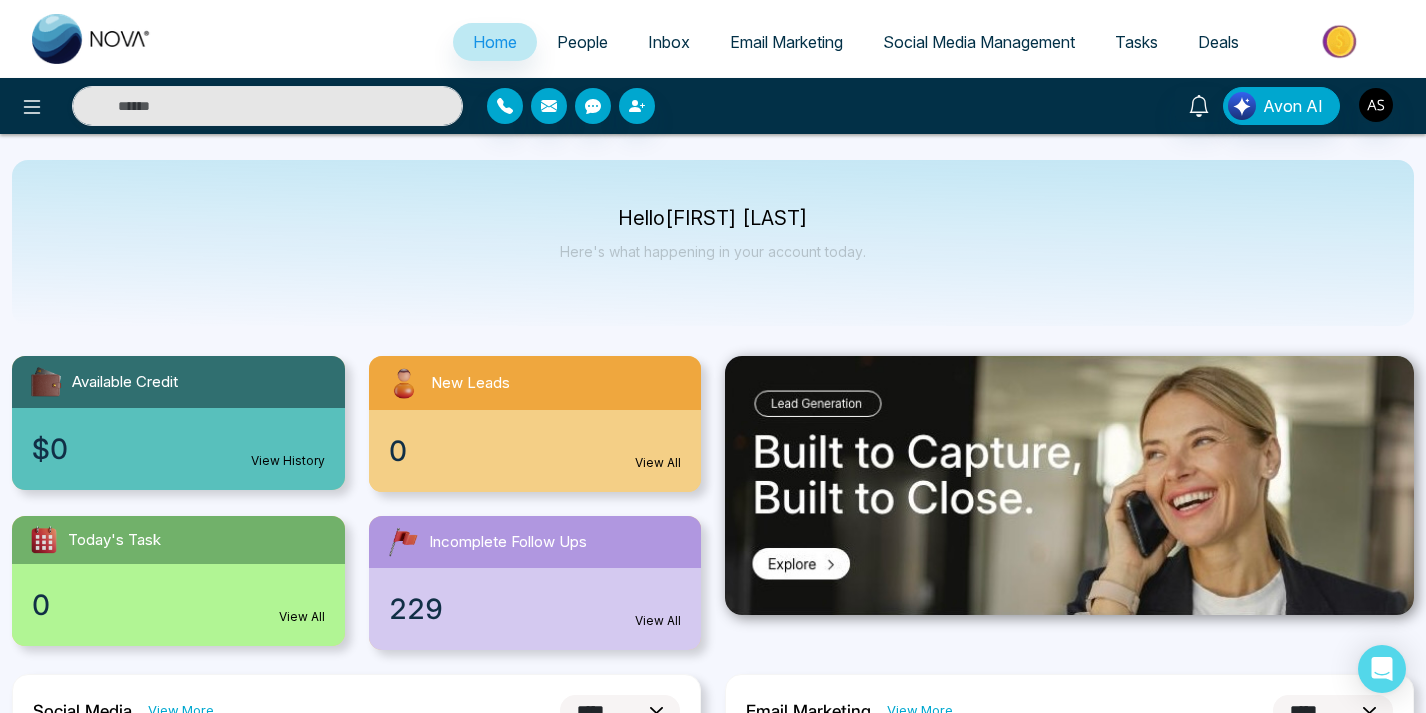click on "Social Media Management" at bounding box center (979, 42) 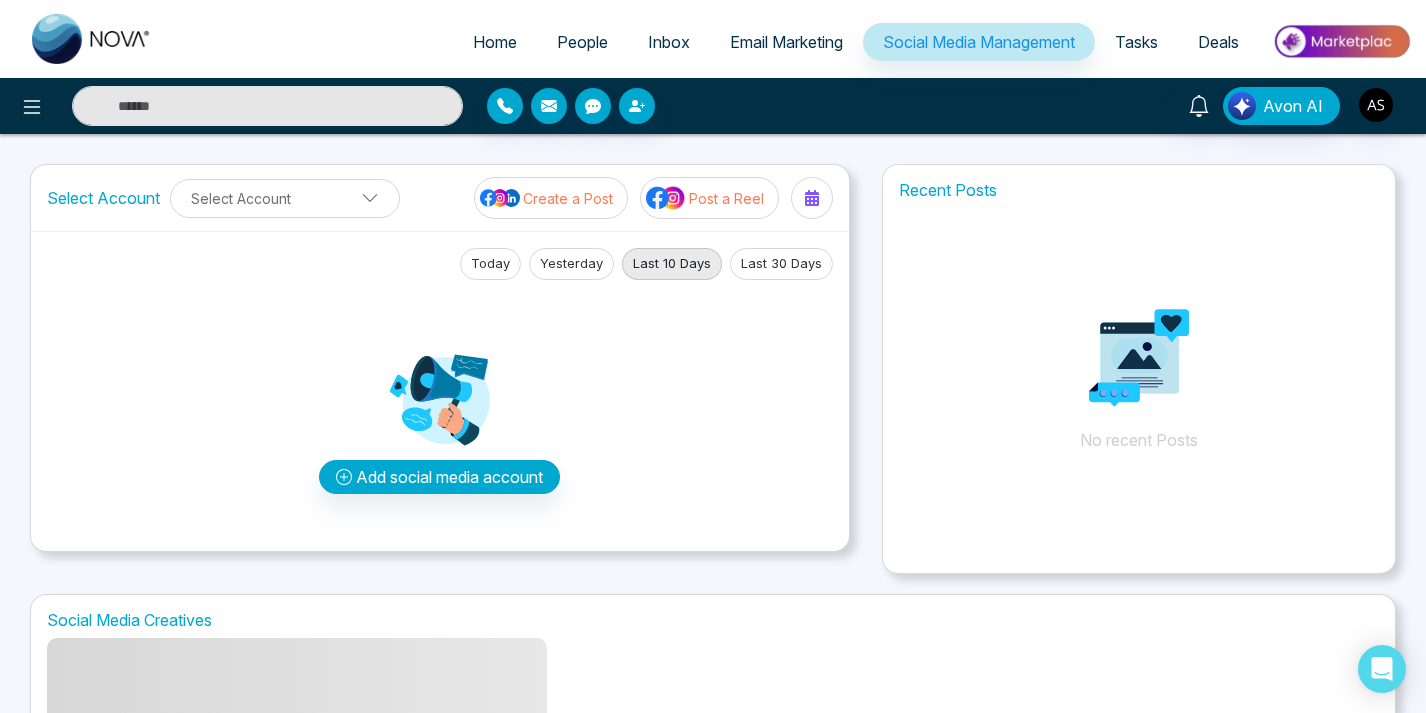click on "Home People Inbox Email Marketing Social Media Management Tasks Deals Avon AI Select Account Select Account  Create a Post Post a Reel Today Yesterday Last 10 Days Last 30 Days   Add social media account  Recent Posts No recent Posts   Social Media Creatives   Add an Account Choose each social network you want to connect Continue with Facebook  Continue with Instagram Continue with LinkedIn   Lets get you to the finish line Connect your Business profile to your facebook Page.  Here's  how: Log in to facebook Select a Business profile  that's   connected to a  Facebook Page Add to Nova CRM Log in to Facebook" at bounding box center (713, 410) 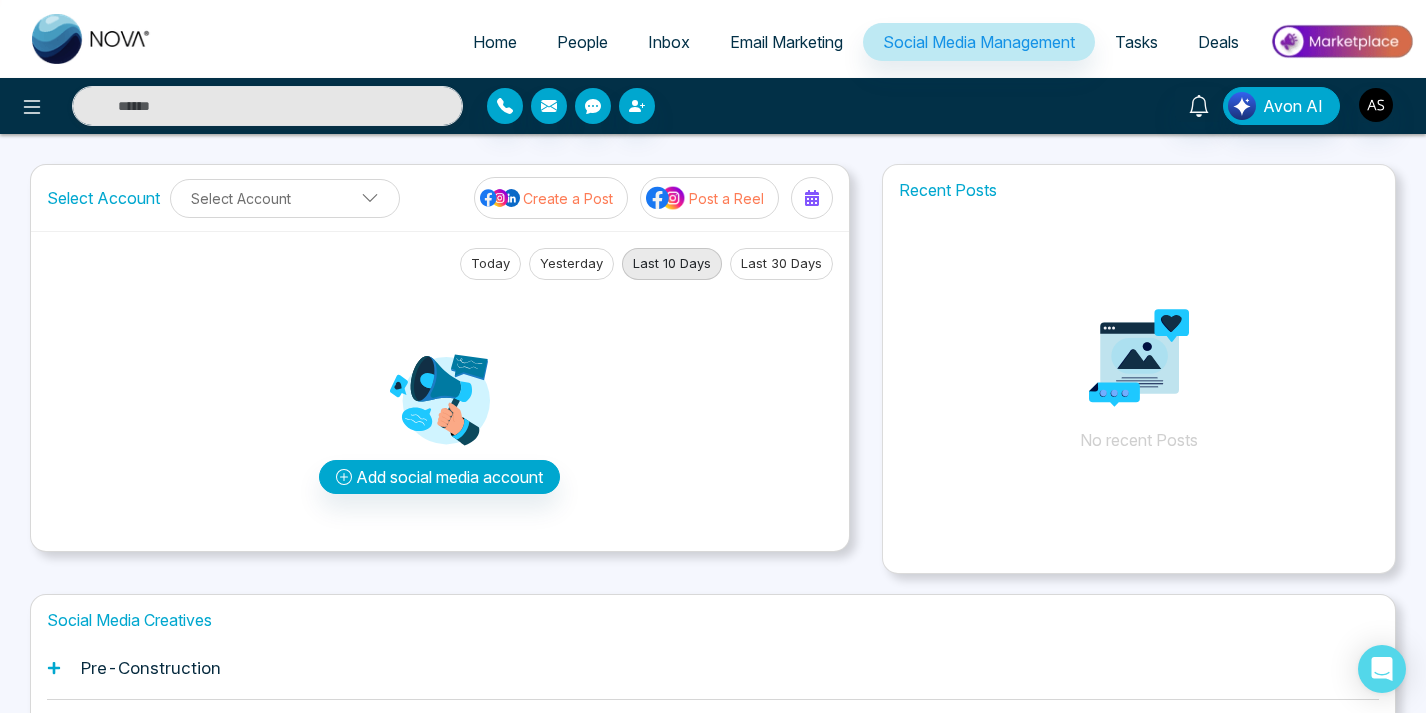 click on "Avon AI" at bounding box center [1129, 106] 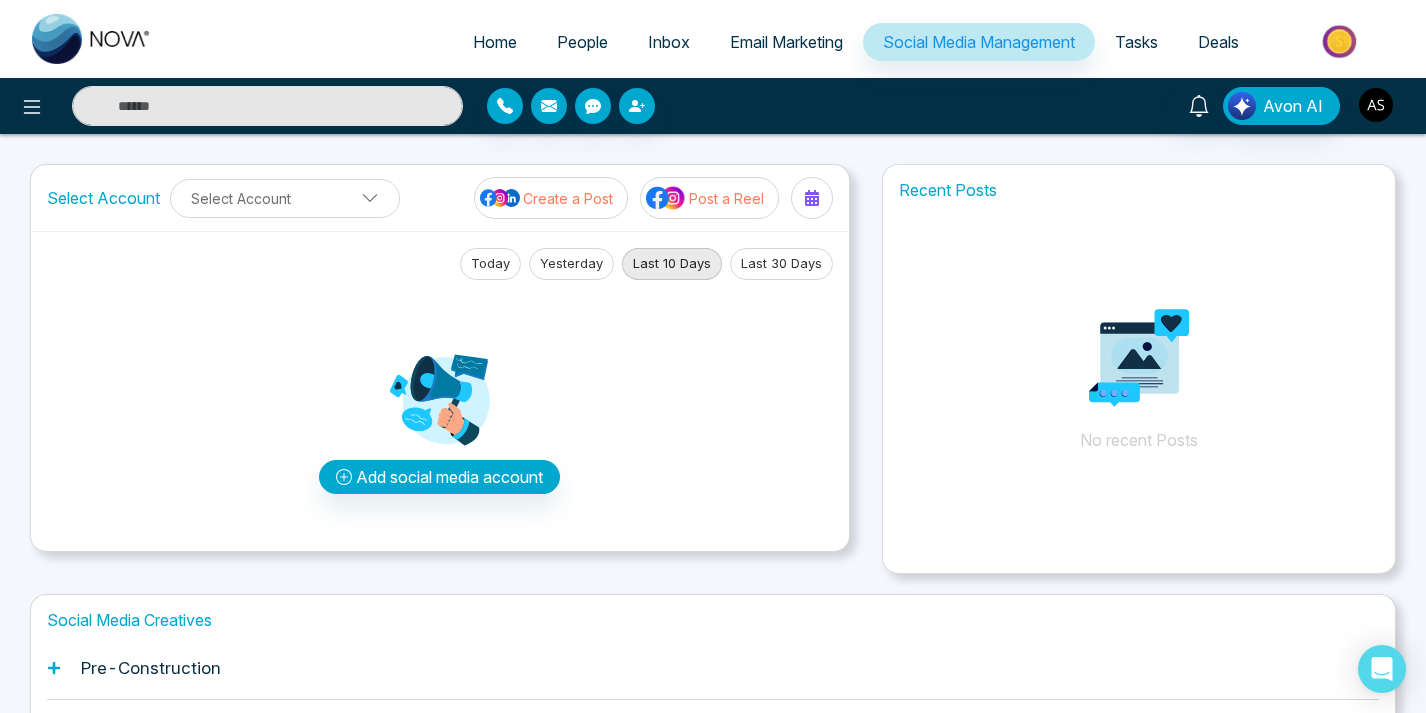 click at bounding box center (1376, 105) 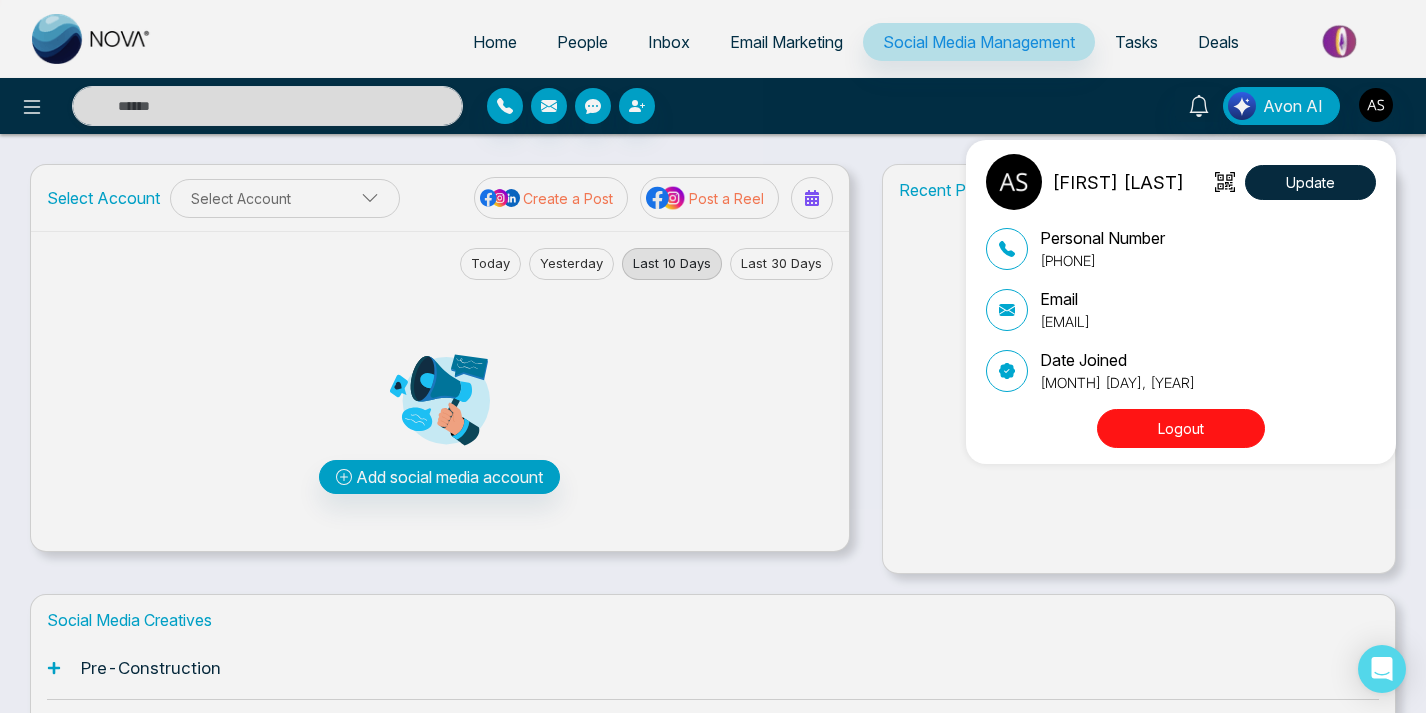 click on "Logout" at bounding box center [1181, 428] 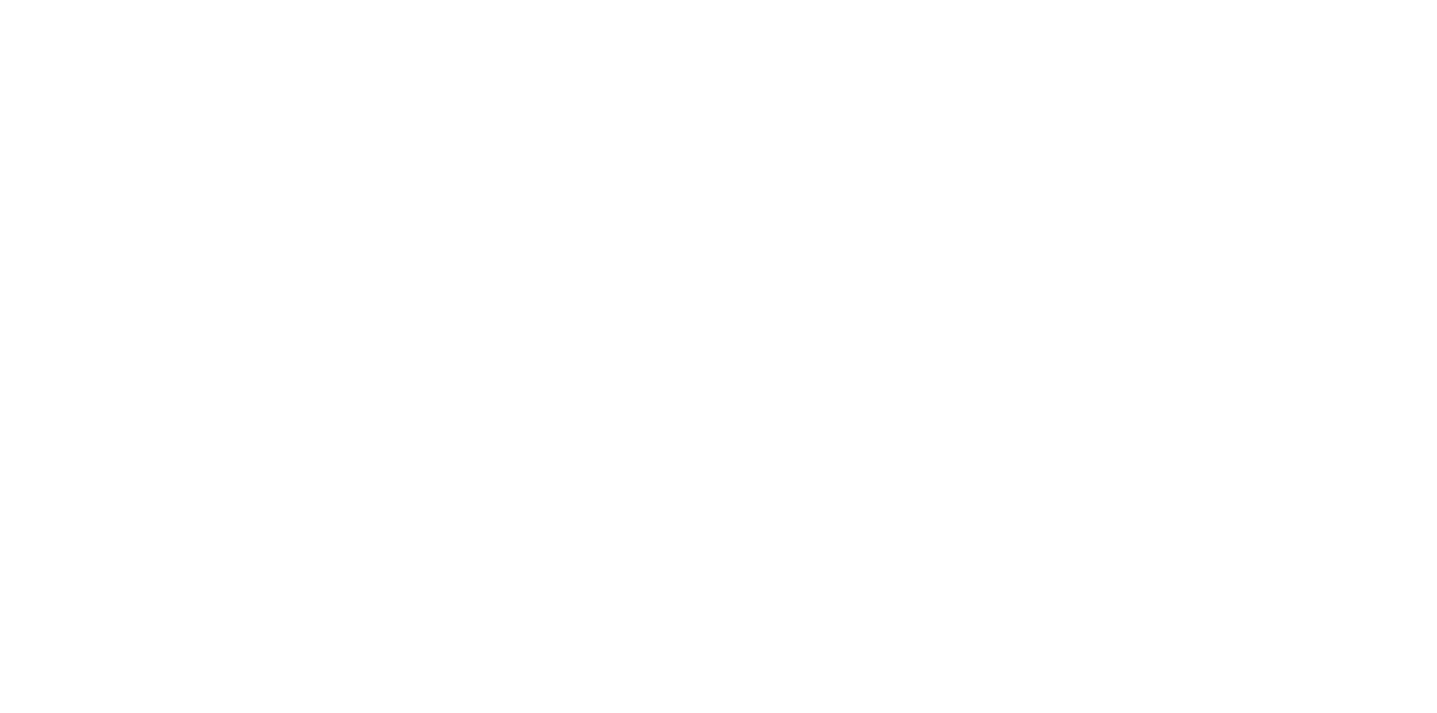 scroll, scrollTop: 0, scrollLeft: 0, axis: both 